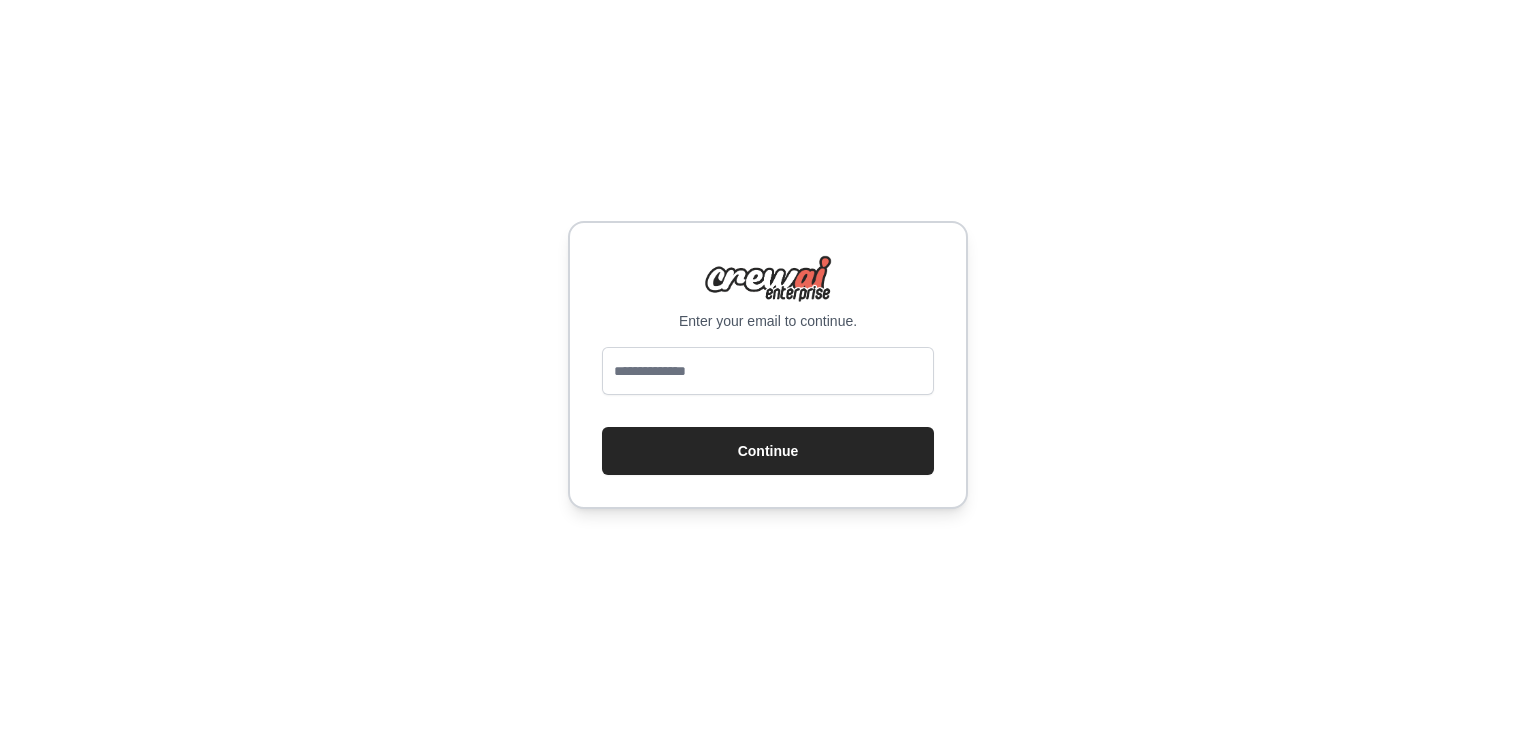 scroll, scrollTop: 0, scrollLeft: 0, axis: both 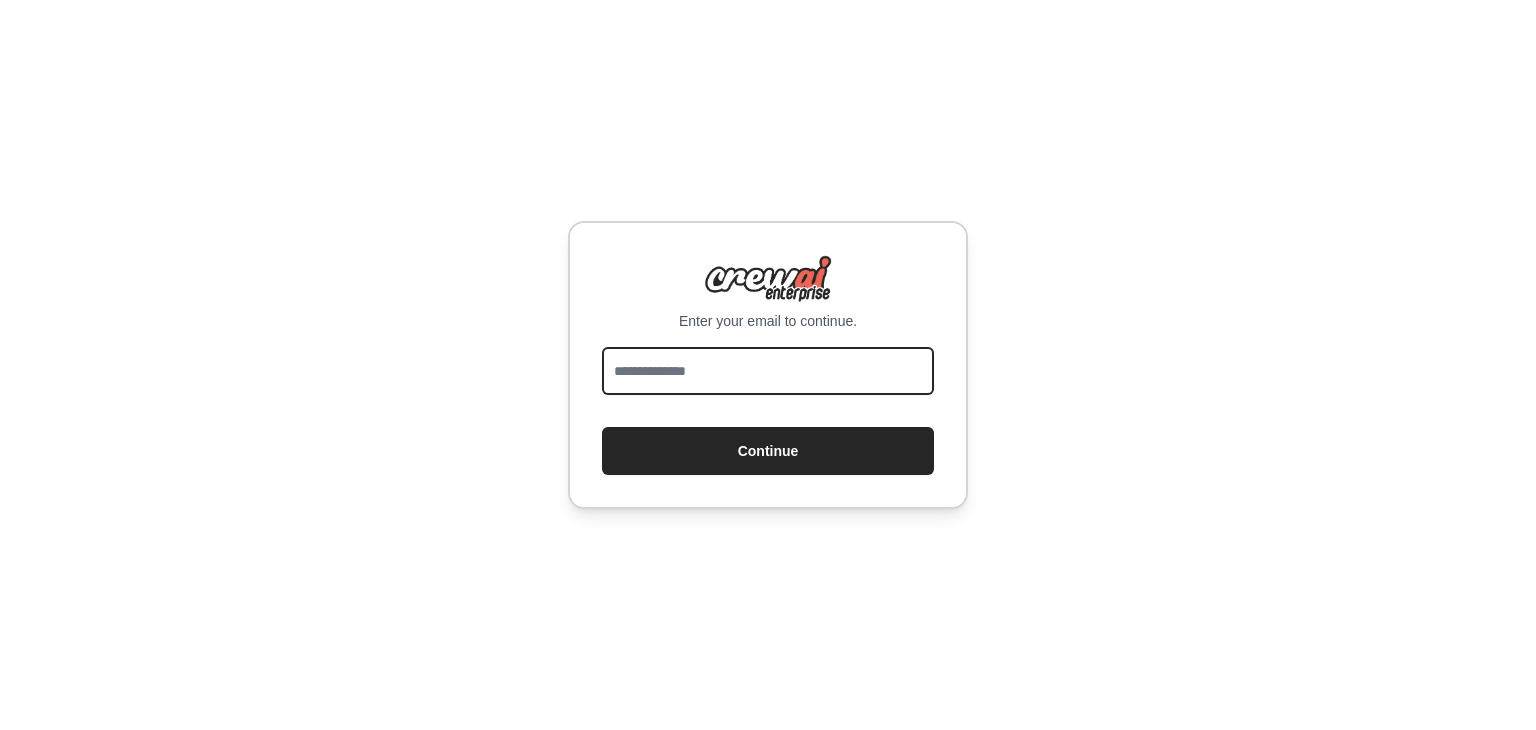 click at bounding box center [768, 371] 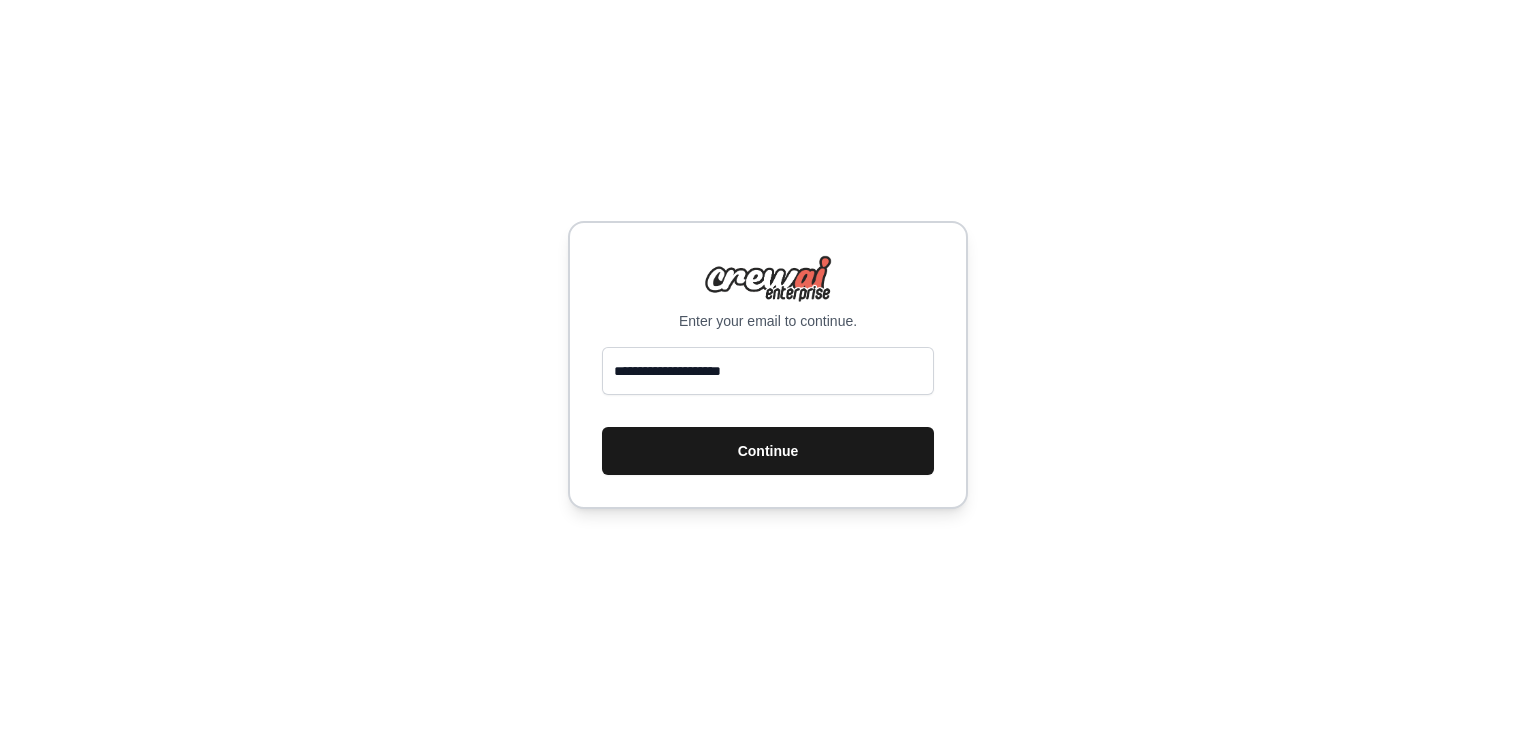 click on "Continue" at bounding box center [768, 451] 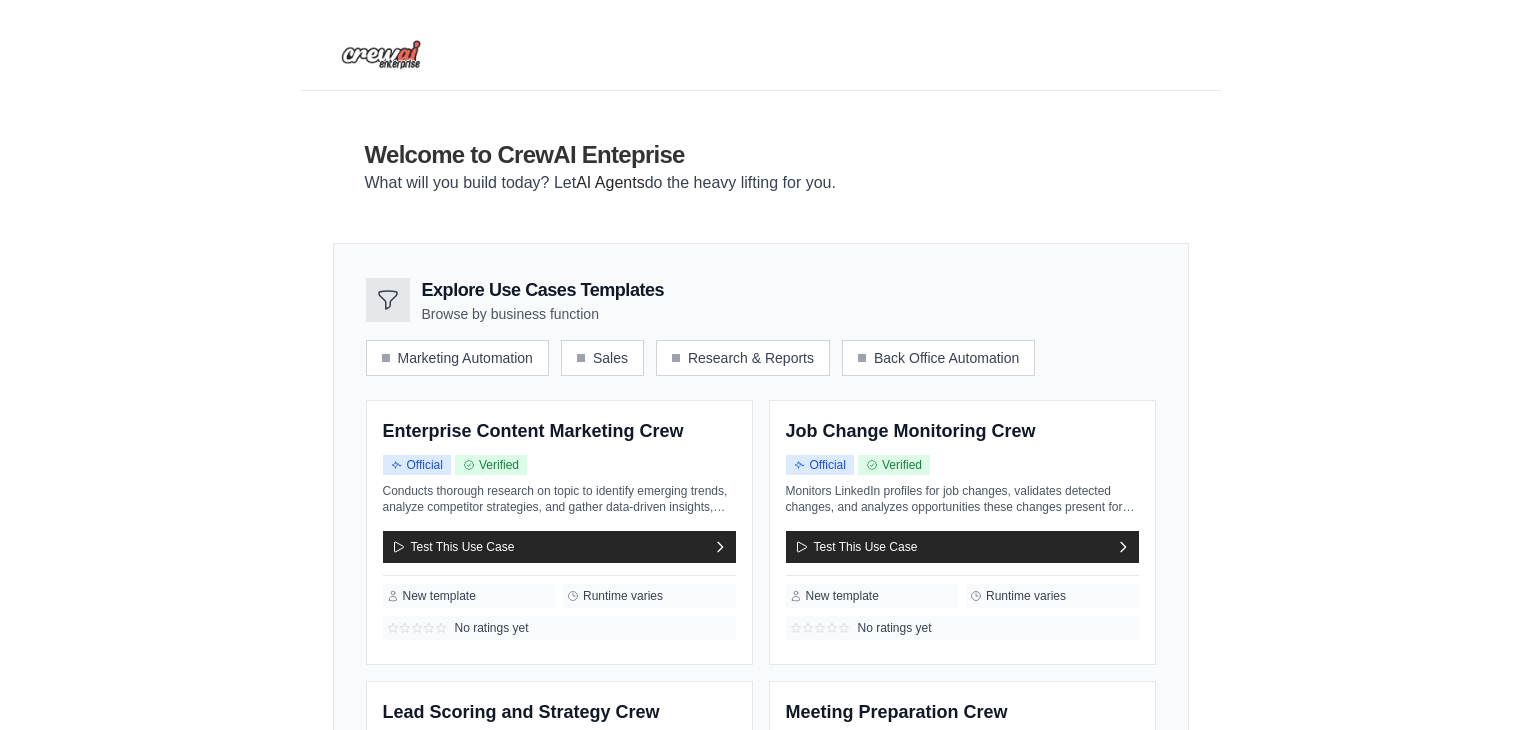 scroll, scrollTop: 0, scrollLeft: 0, axis: both 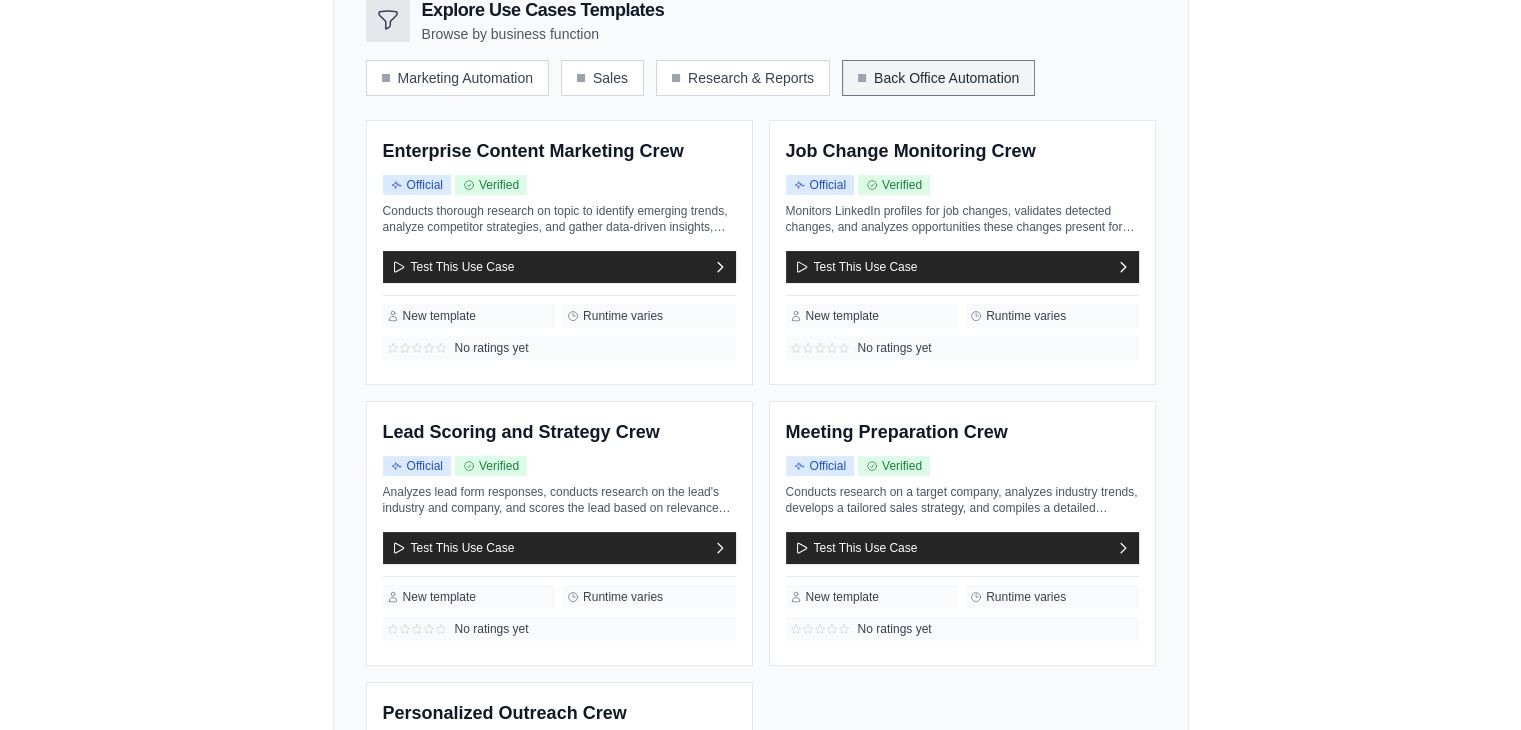 click on "Back Office Automation" at bounding box center [938, 78] 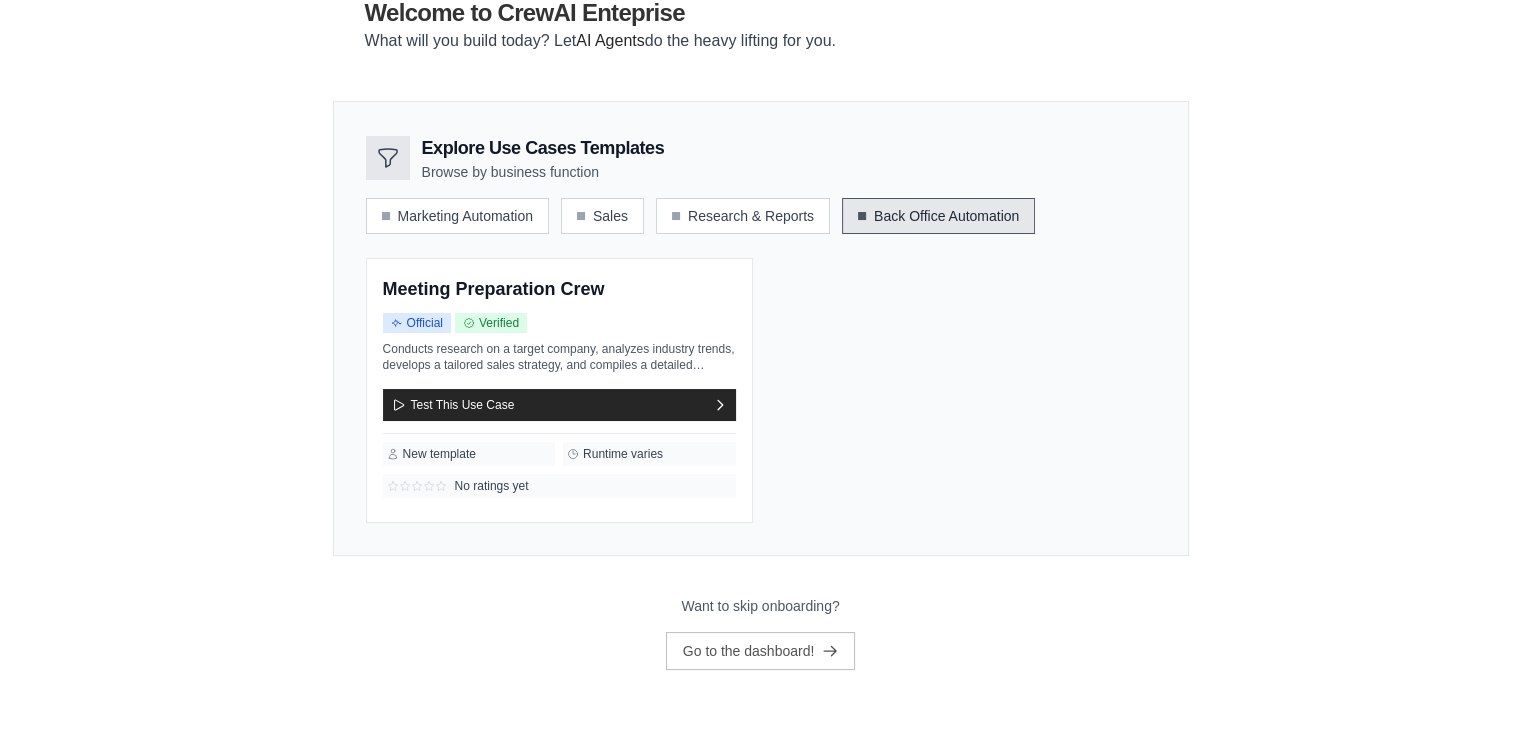 scroll, scrollTop: 111, scrollLeft: 0, axis: vertical 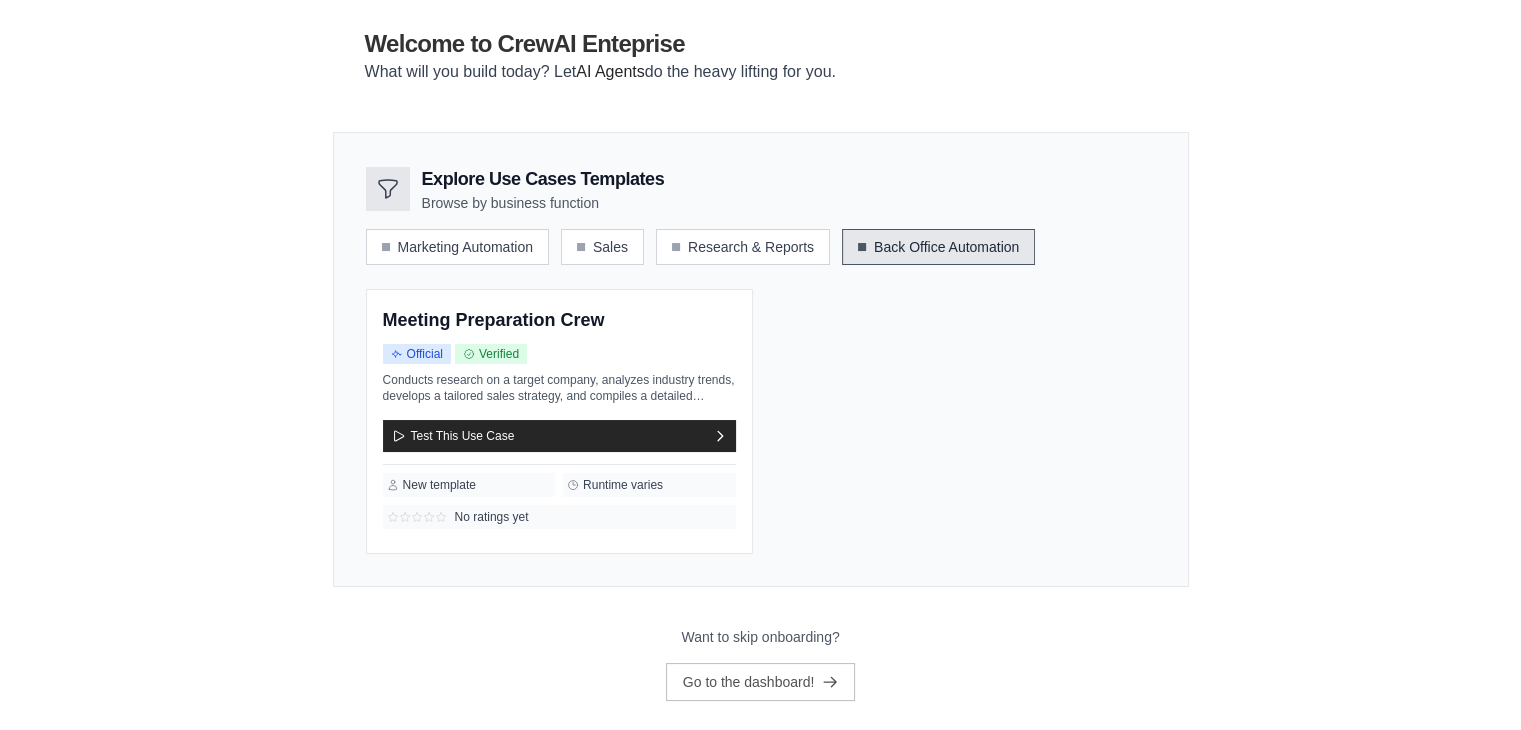 click on "Back Office Automation" at bounding box center (938, 247) 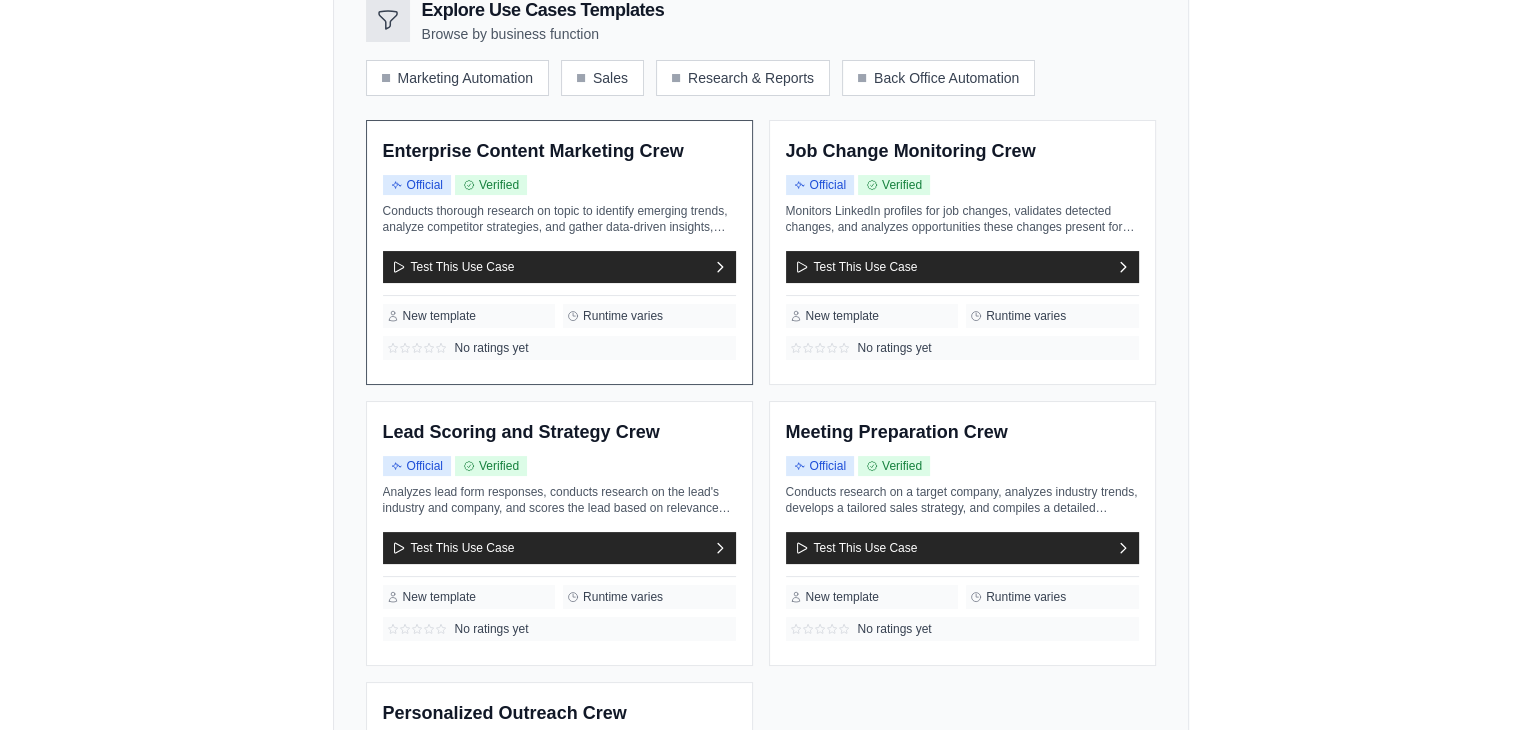 scroll, scrollTop: 669, scrollLeft: 0, axis: vertical 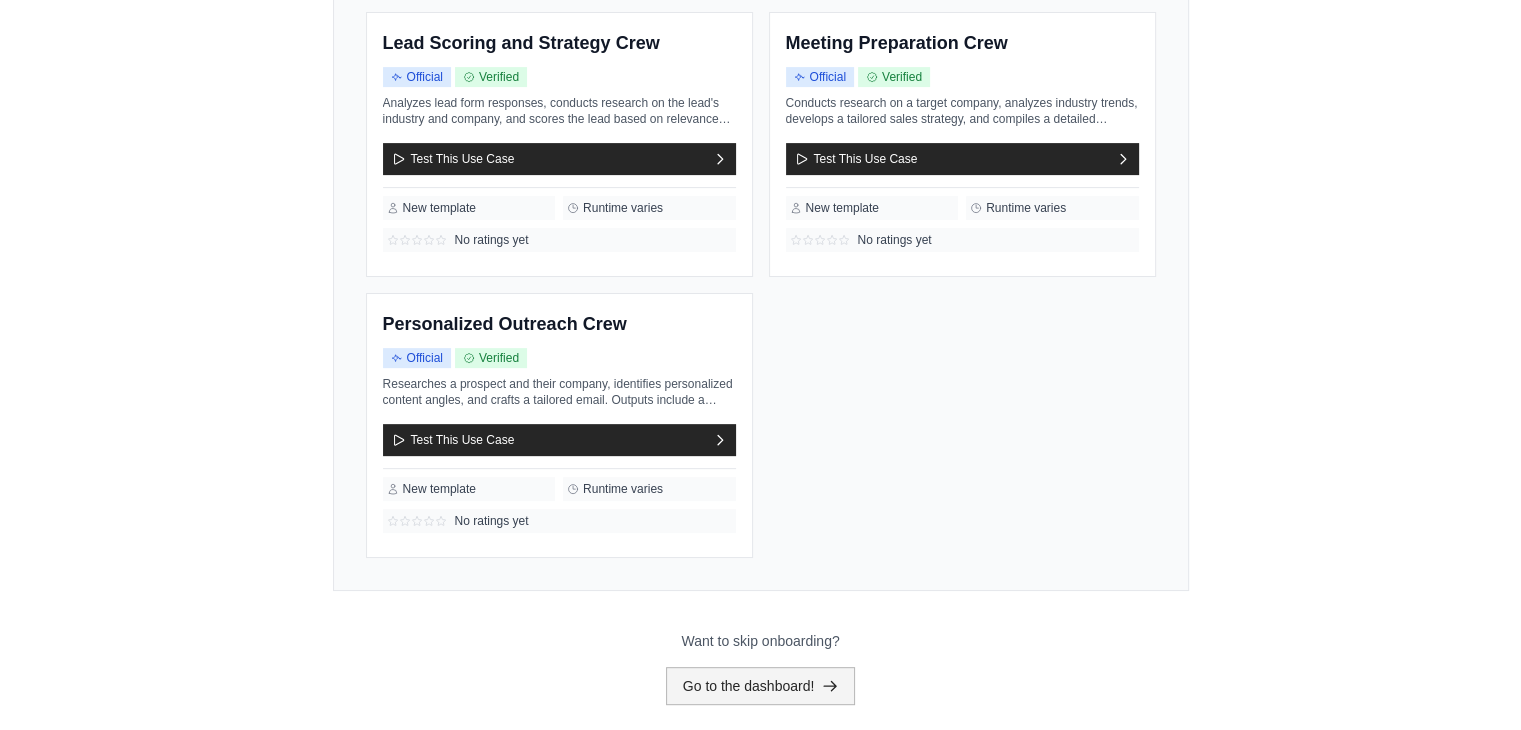 click on "Go to the dashboard!" at bounding box center [761, 686] 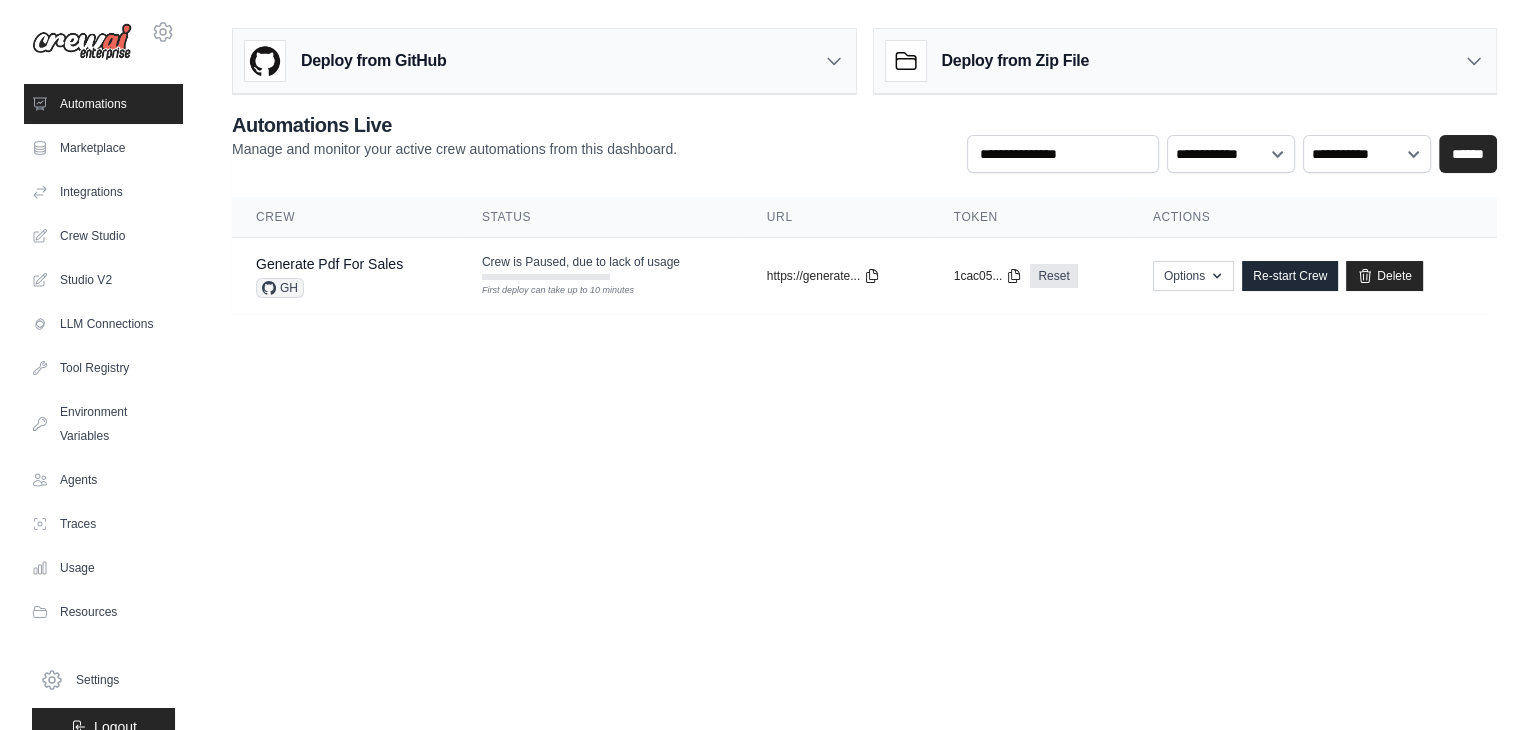 scroll, scrollTop: 0, scrollLeft: 0, axis: both 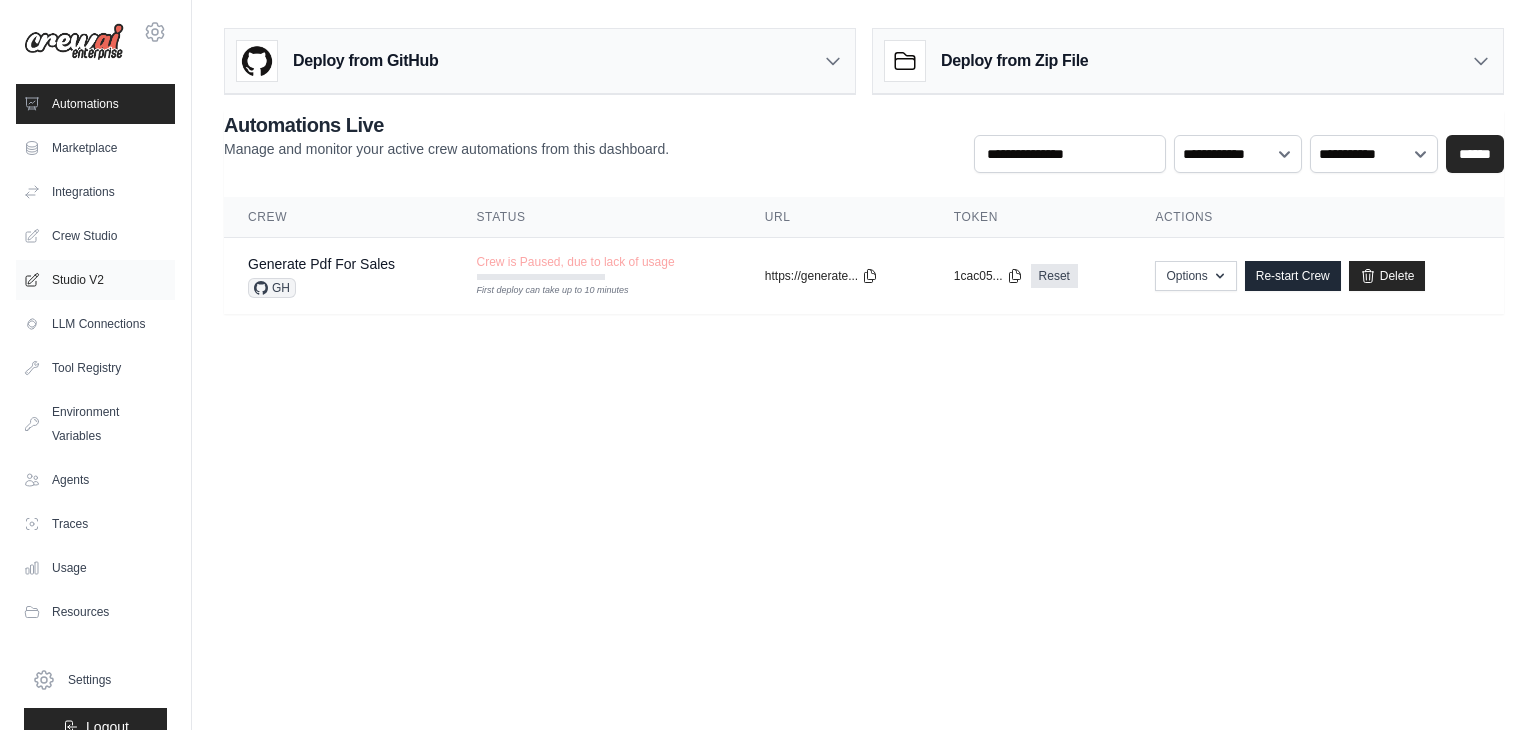 click on "Studio V2" at bounding box center [95, 280] 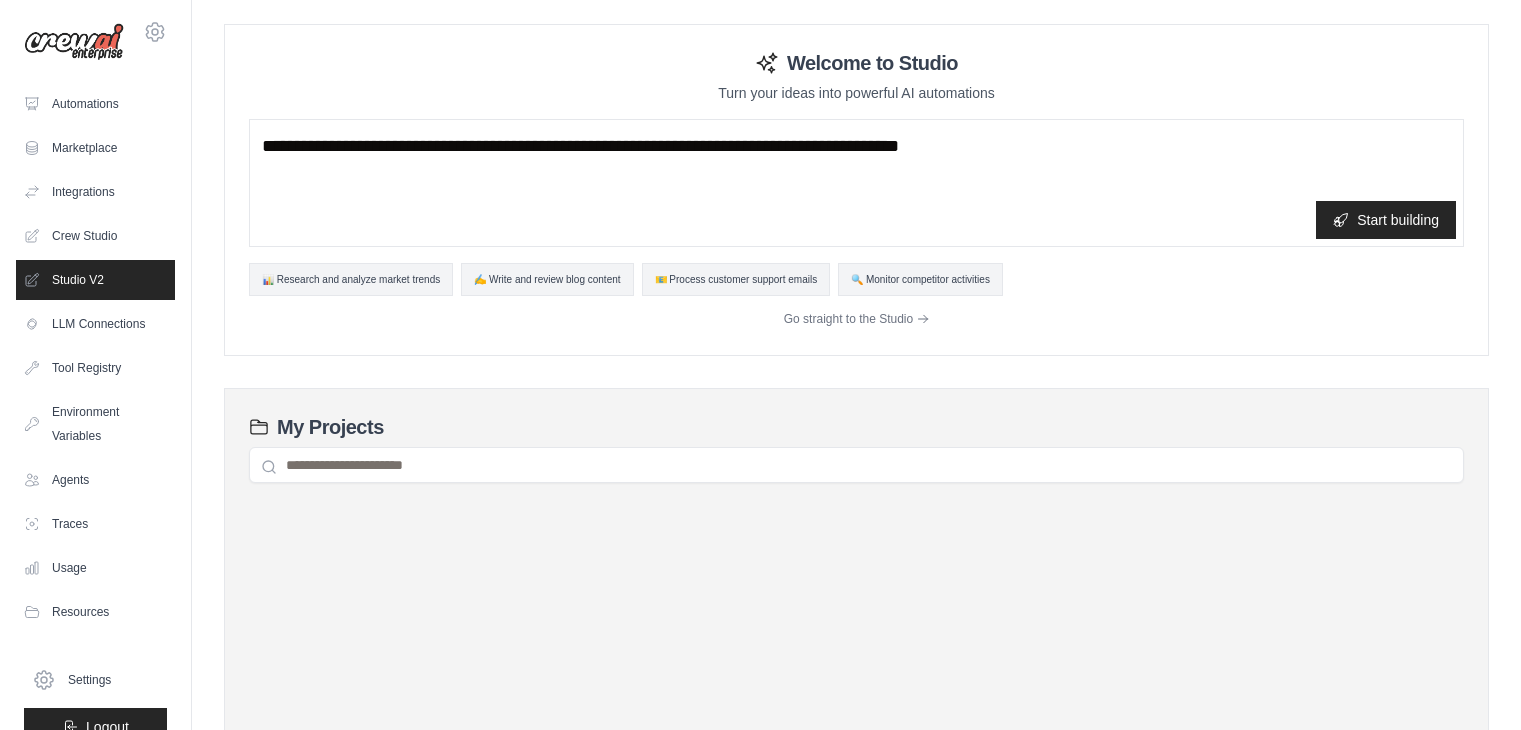 scroll, scrollTop: 0, scrollLeft: 0, axis: both 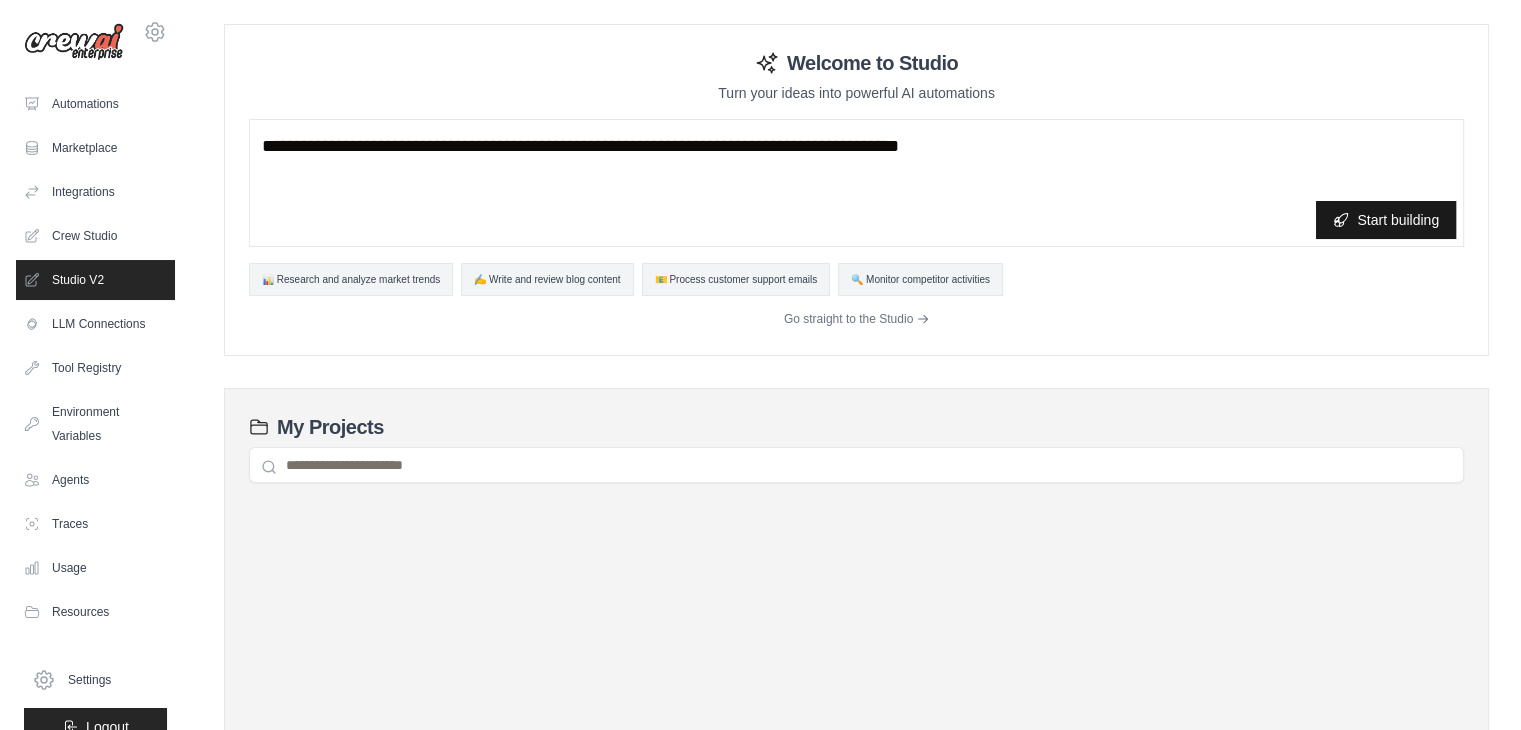 click on "Start building" at bounding box center [1386, 220] 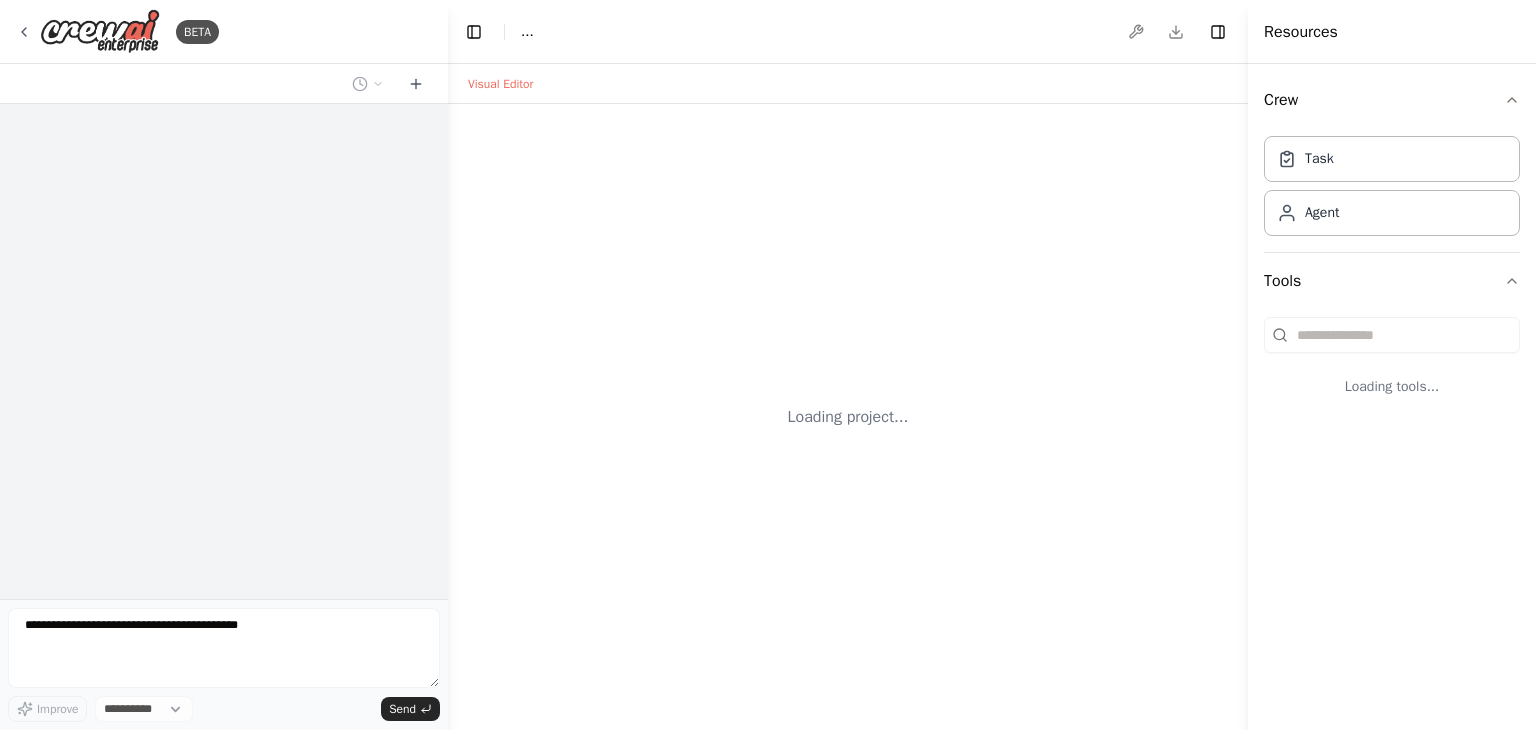 scroll, scrollTop: 0, scrollLeft: 0, axis: both 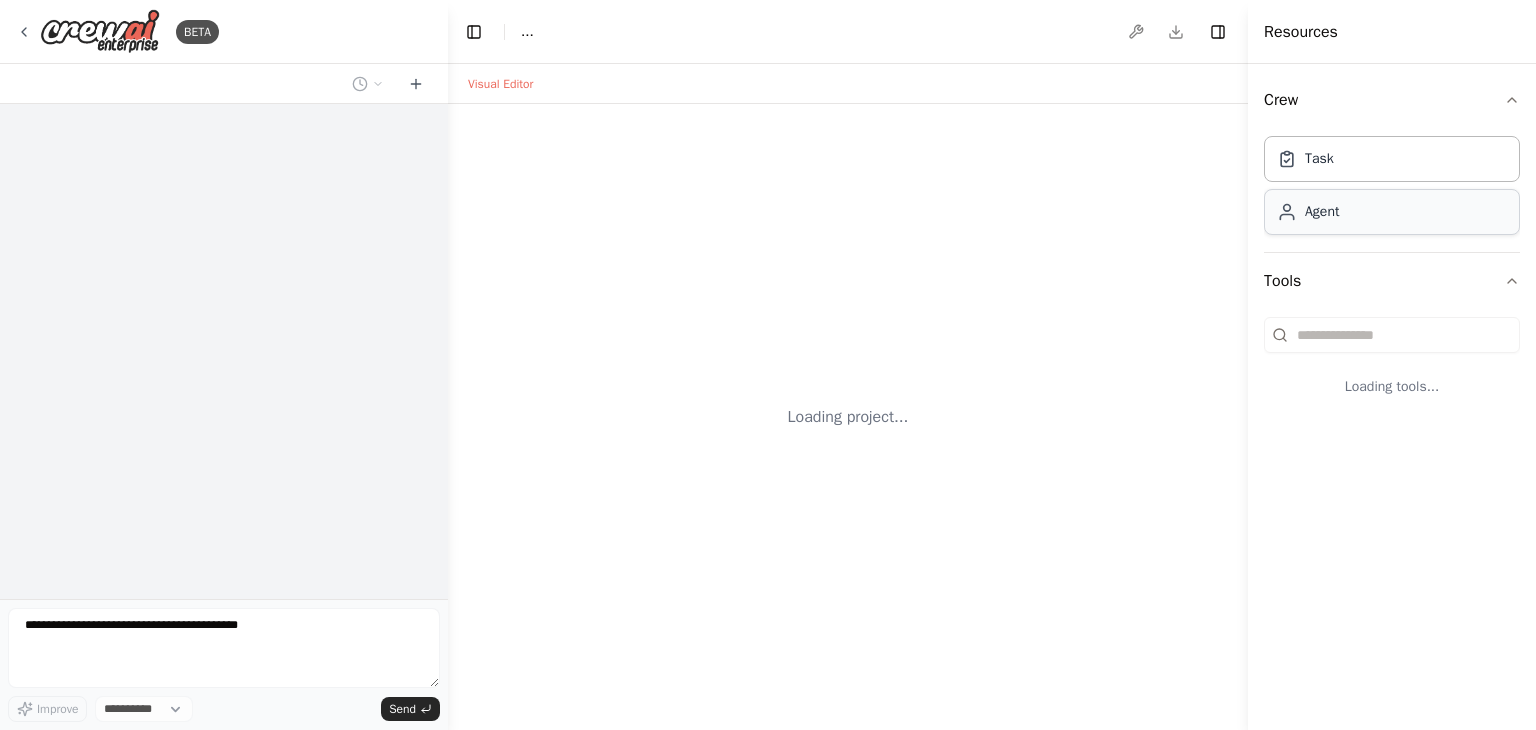 select on "****" 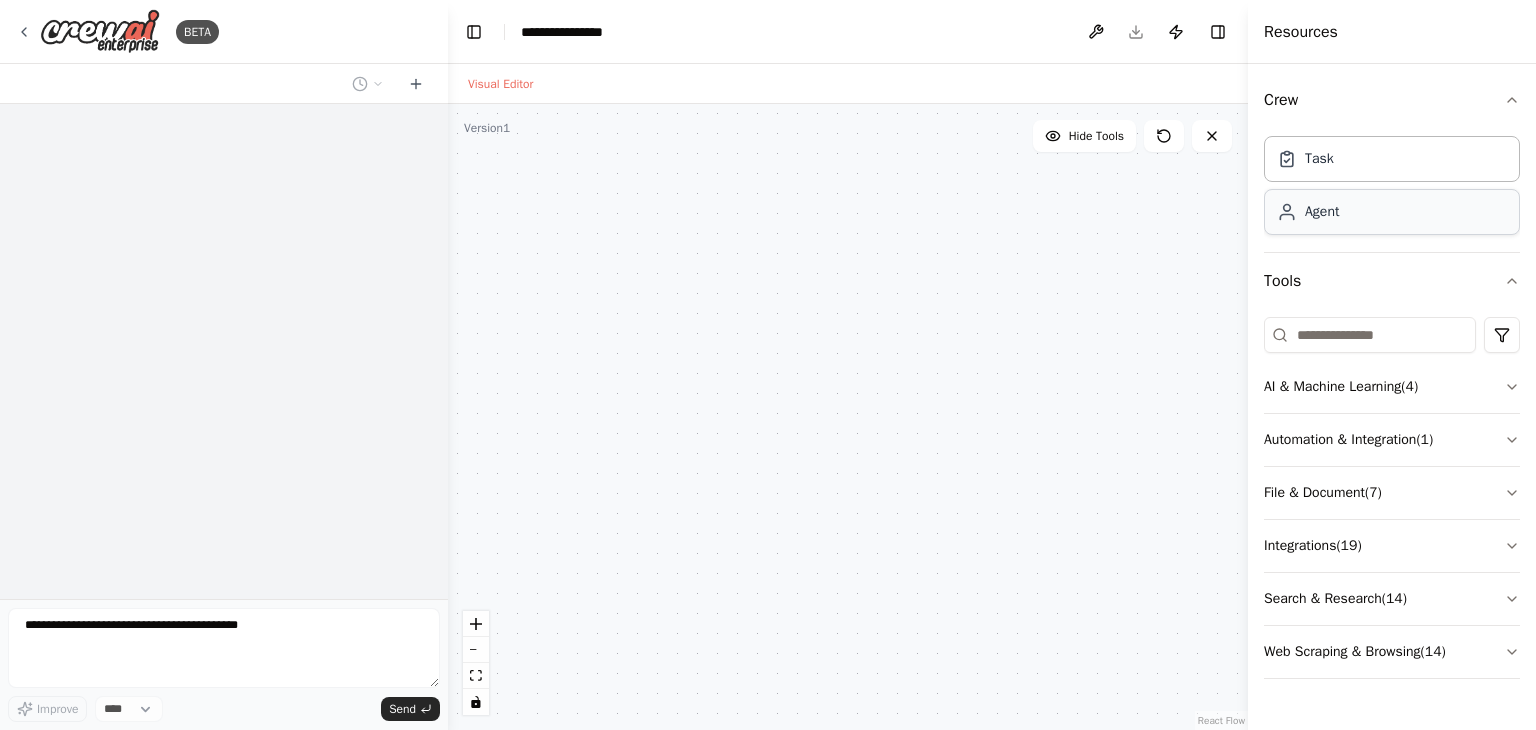 scroll, scrollTop: 0, scrollLeft: 0, axis: both 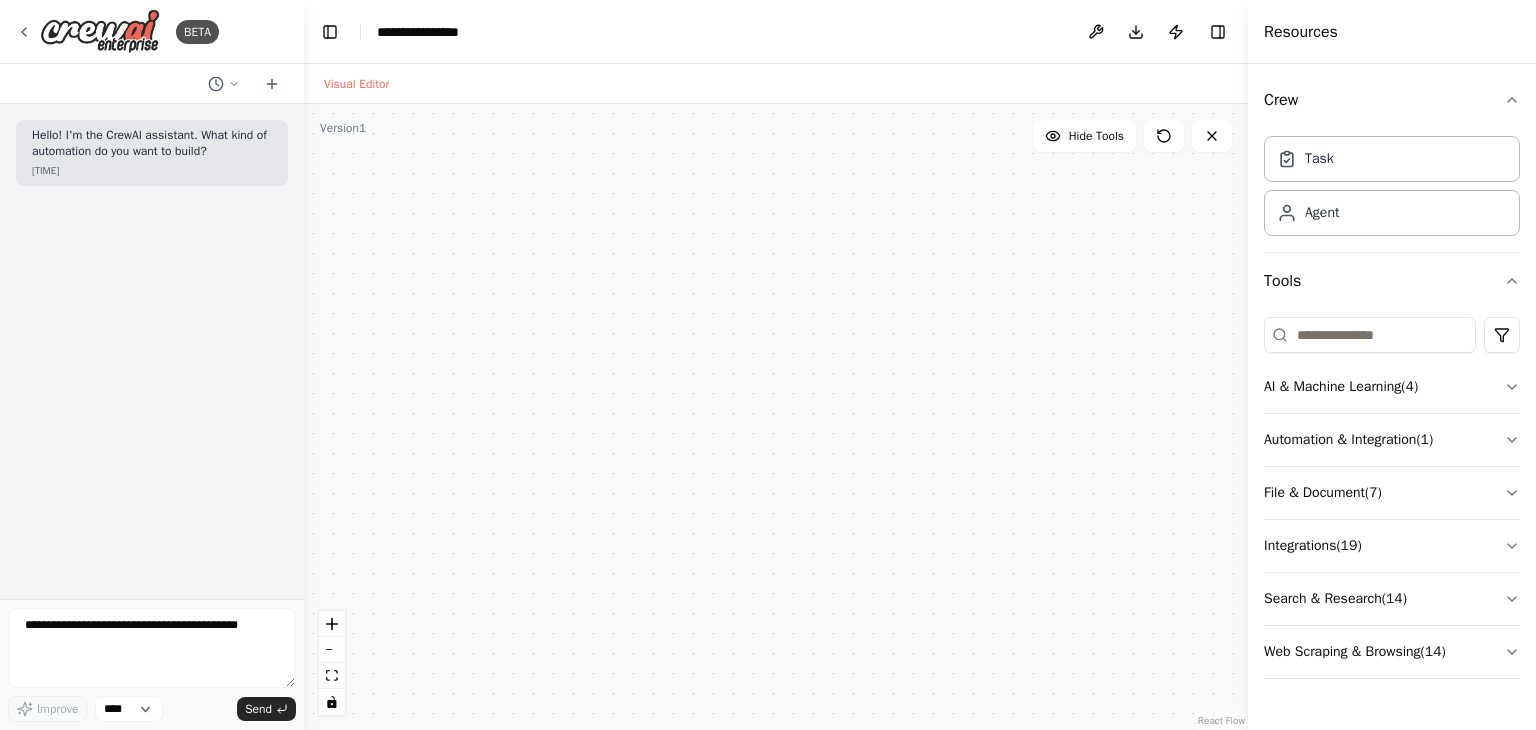 drag, startPoint x: 444, startPoint y: 337, endPoint x: 304, endPoint y: 345, distance: 140.22838 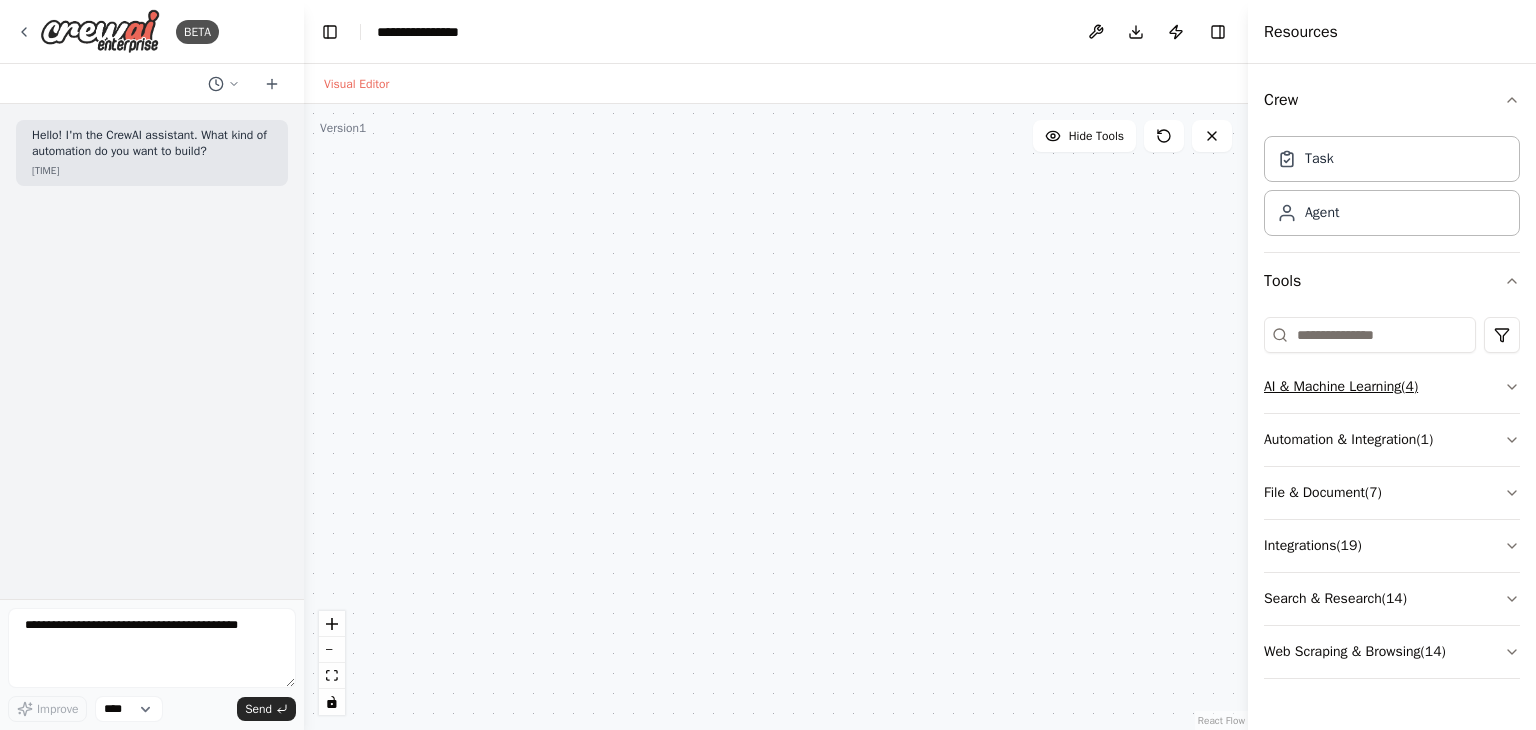click on "AI & Machine Learning  ( 4 )" at bounding box center (1392, 387) 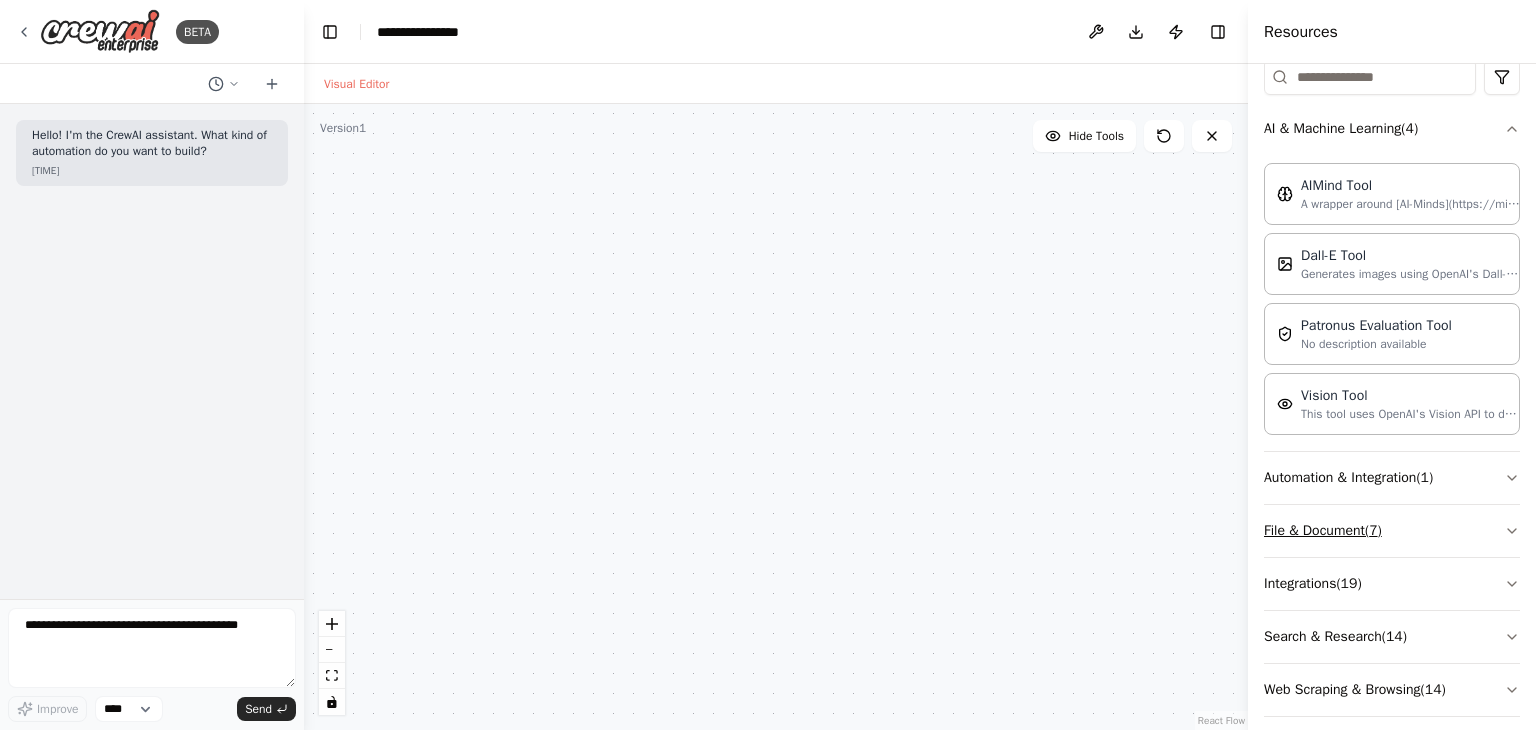 scroll, scrollTop: 273, scrollLeft: 0, axis: vertical 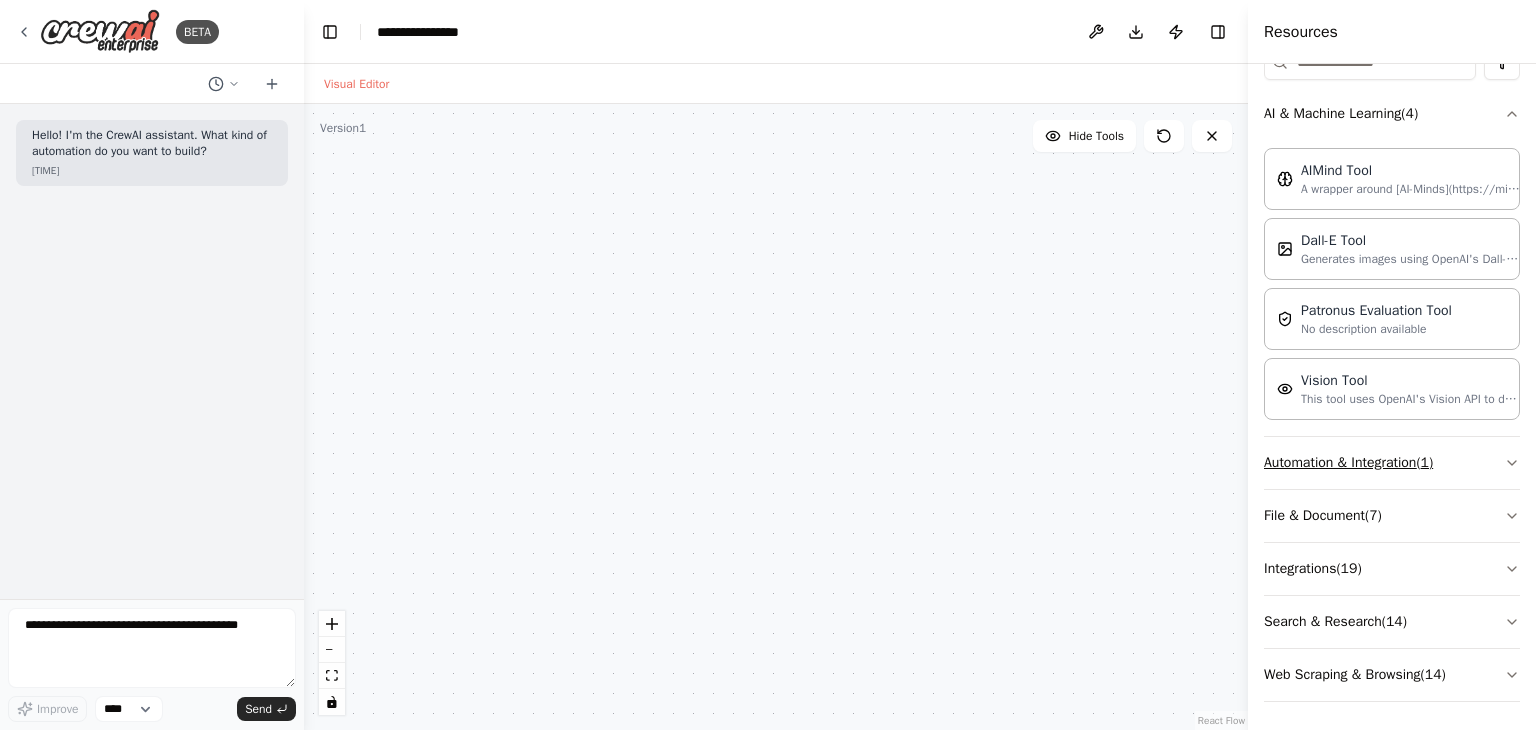 click on "Automation & Integration  ( 1 )" at bounding box center (1392, 463) 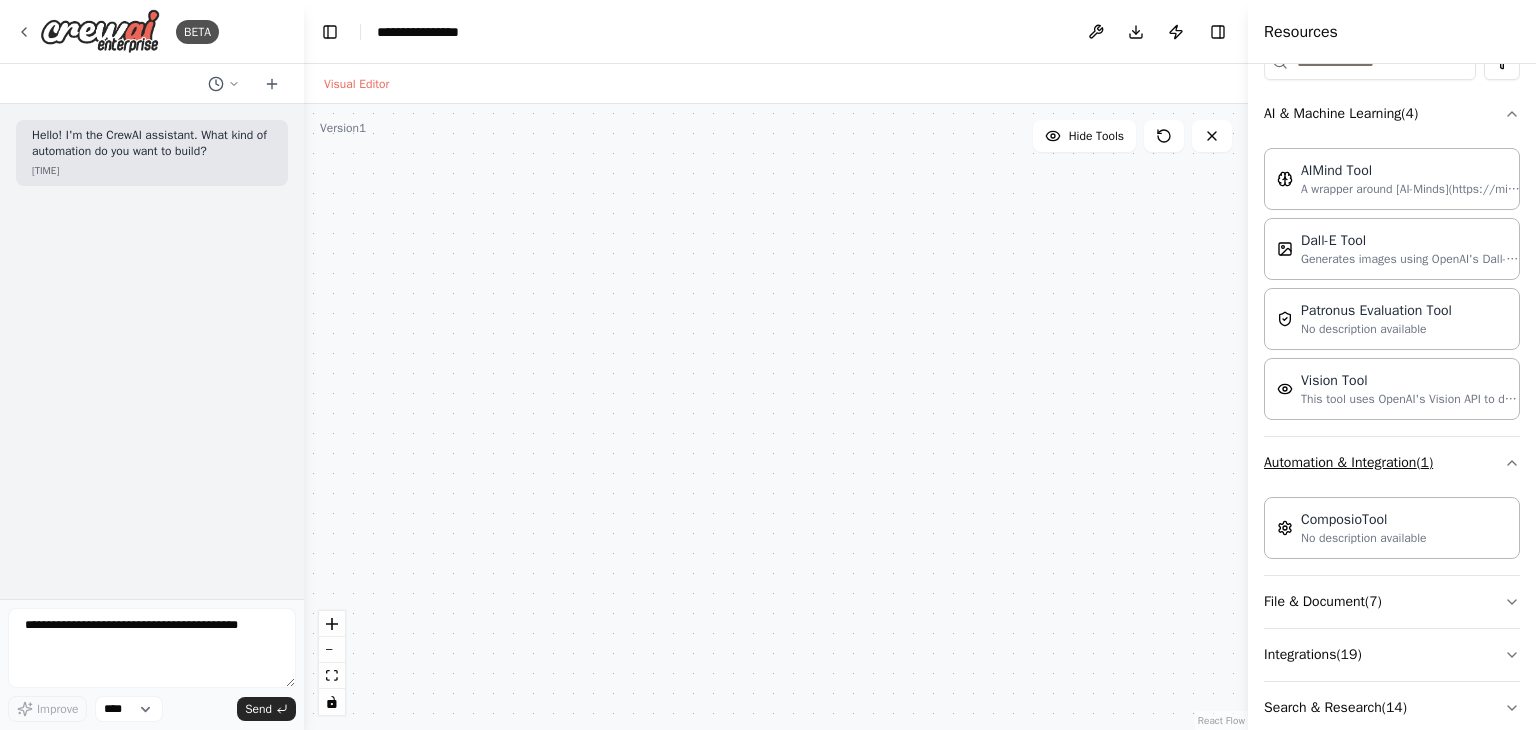 scroll, scrollTop: 359, scrollLeft: 0, axis: vertical 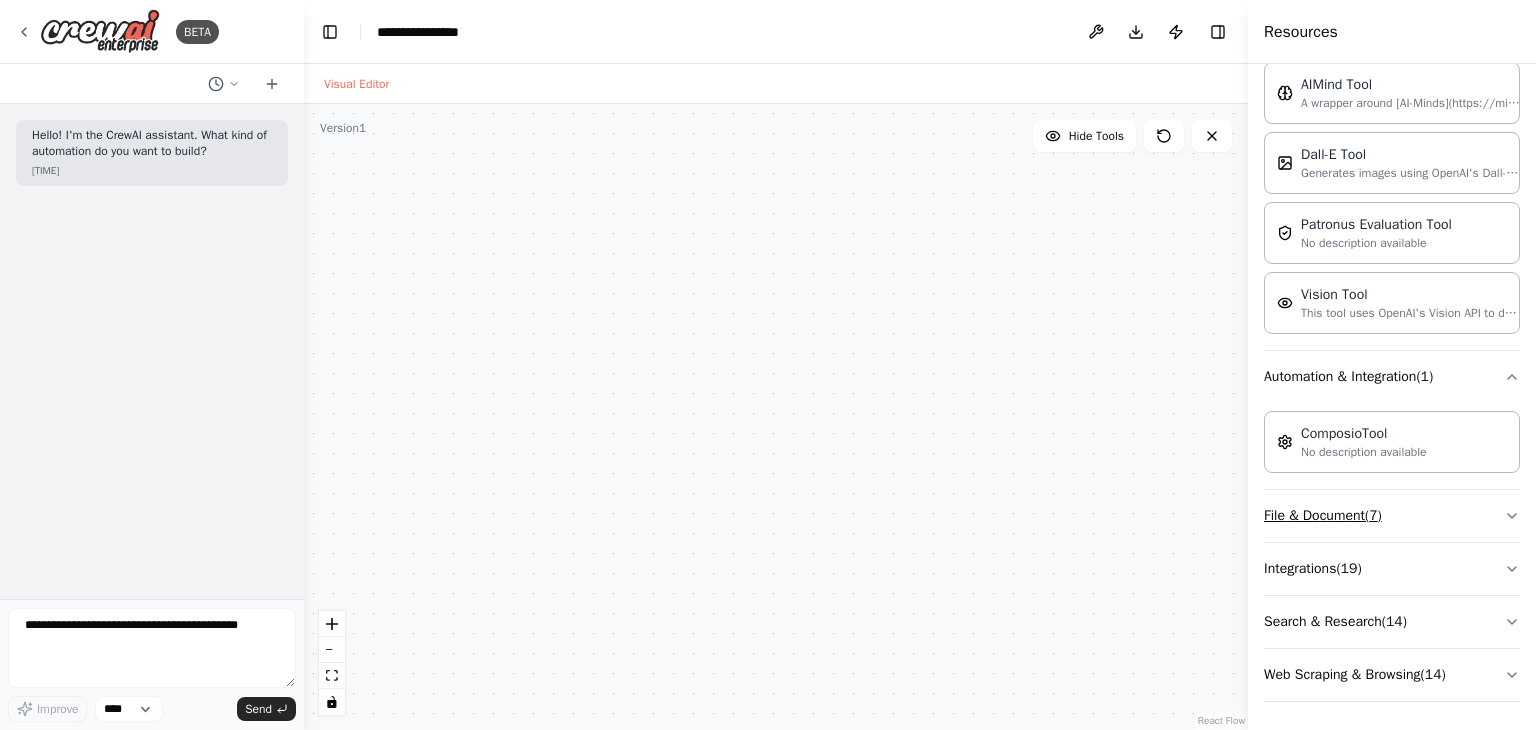 click on "File & Document  ( 7 )" at bounding box center (1392, 516) 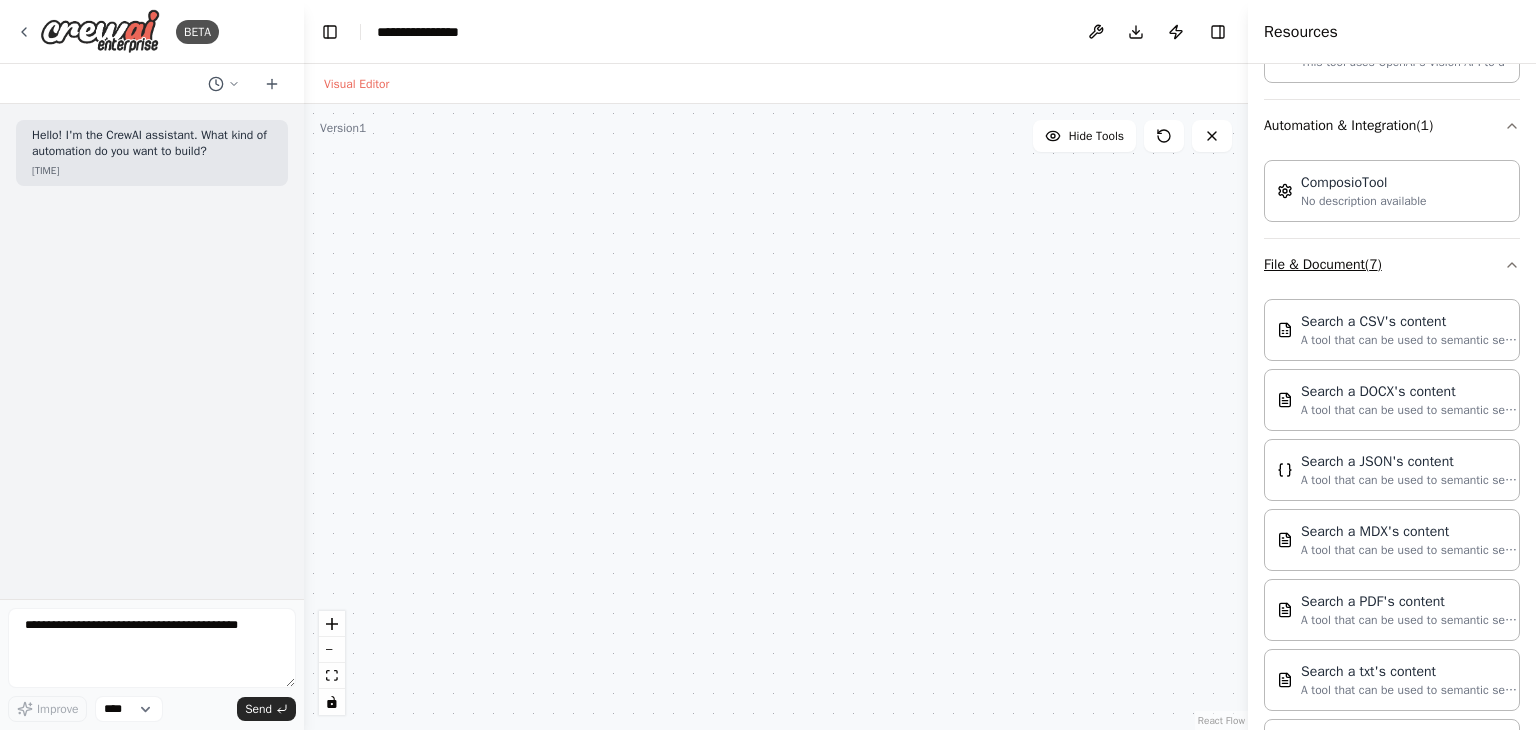 scroll, scrollTop: 862, scrollLeft: 0, axis: vertical 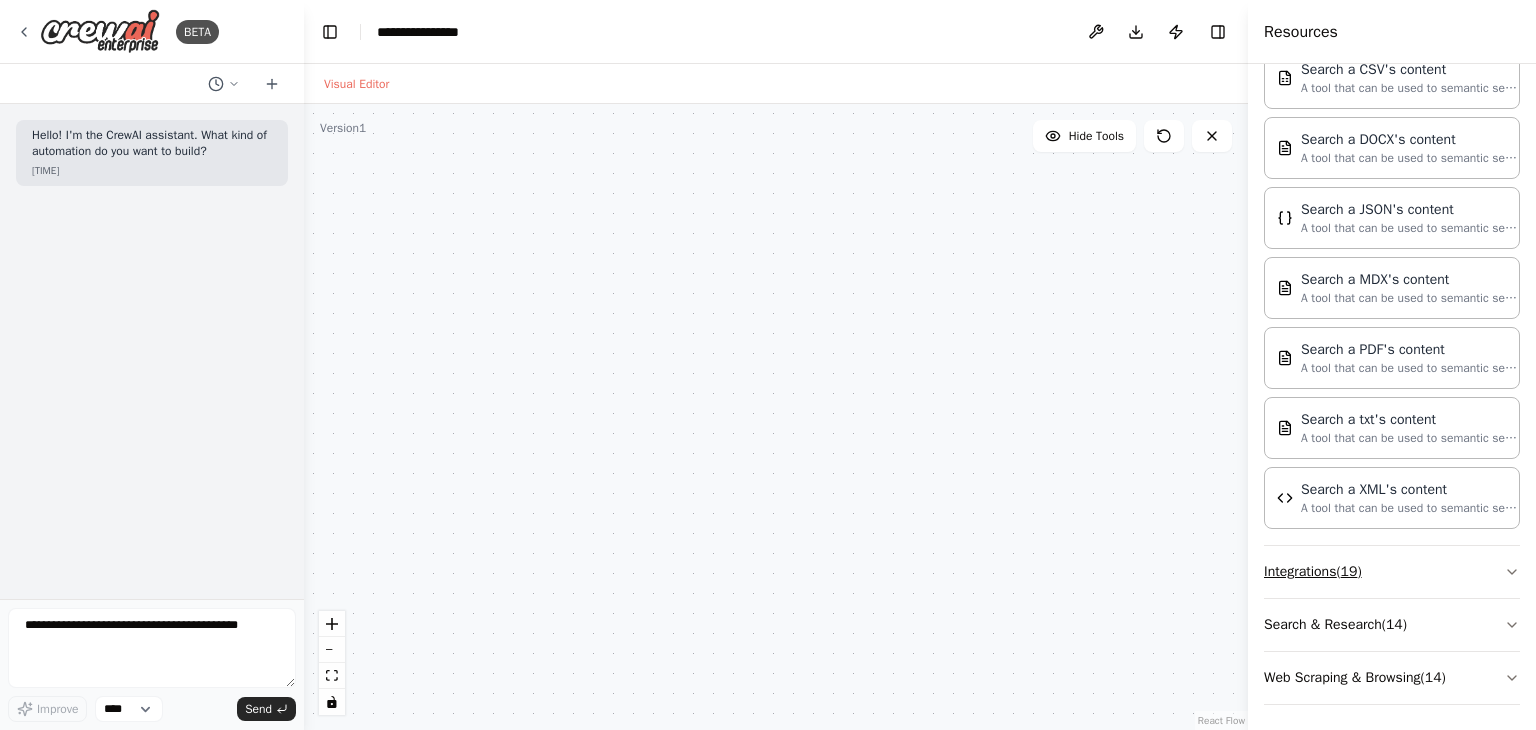 click on "Integrations  ( 19 )" at bounding box center (1392, 572) 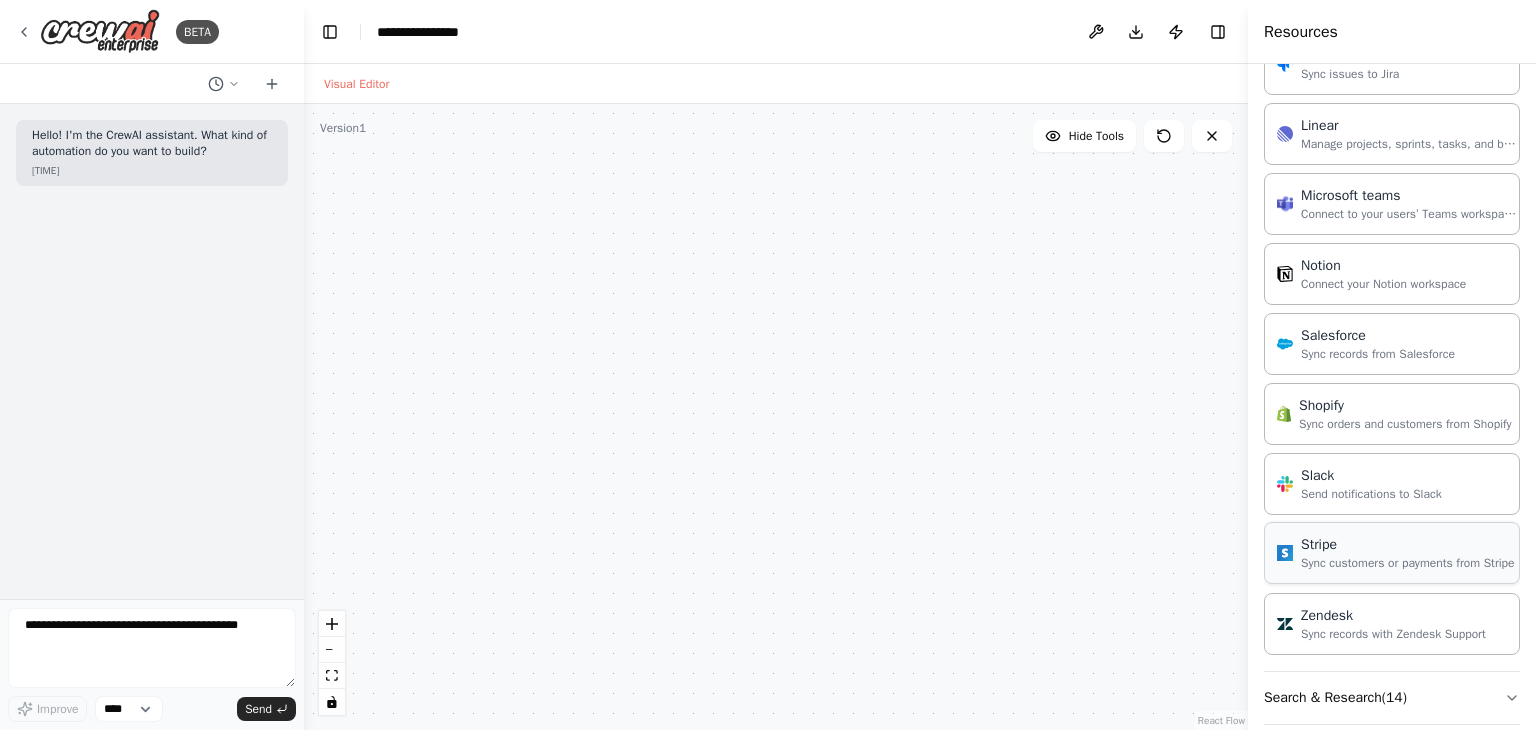 scroll, scrollTop: 2200, scrollLeft: 0, axis: vertical 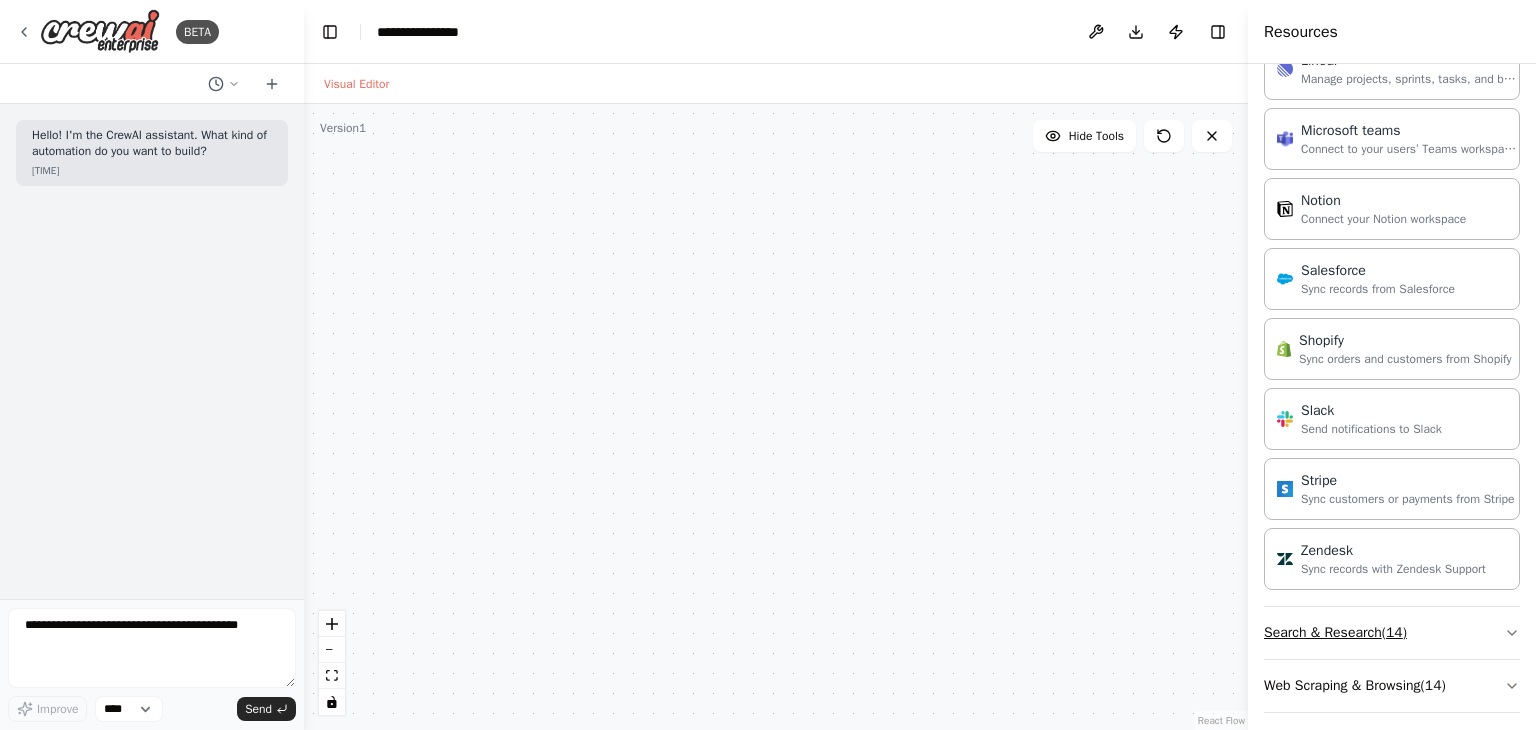 click on "Search & Research  ( 14 )" at bounding box center (1392, 633) 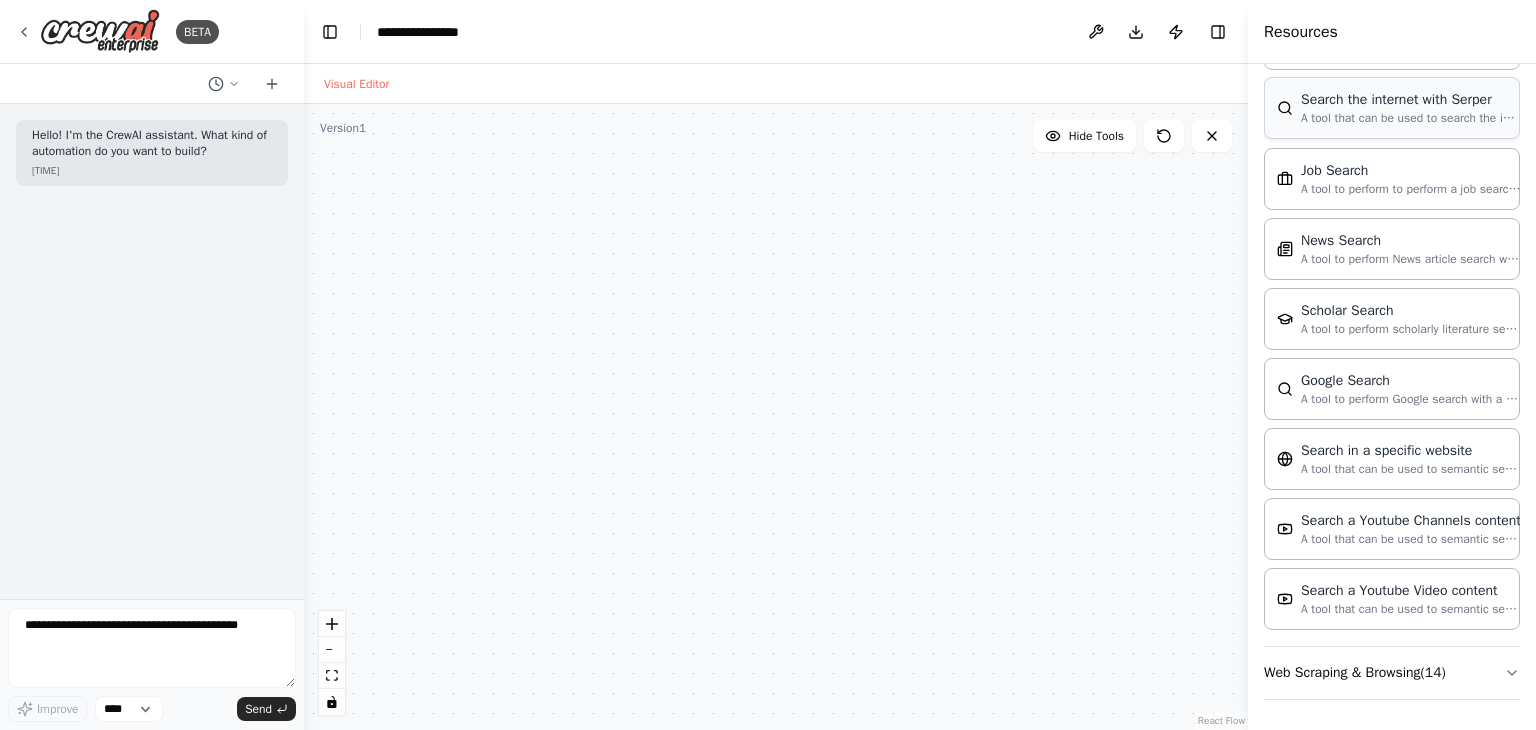 scroll, scrollTop: 3211, scrollLeft: 0, axis: vertical 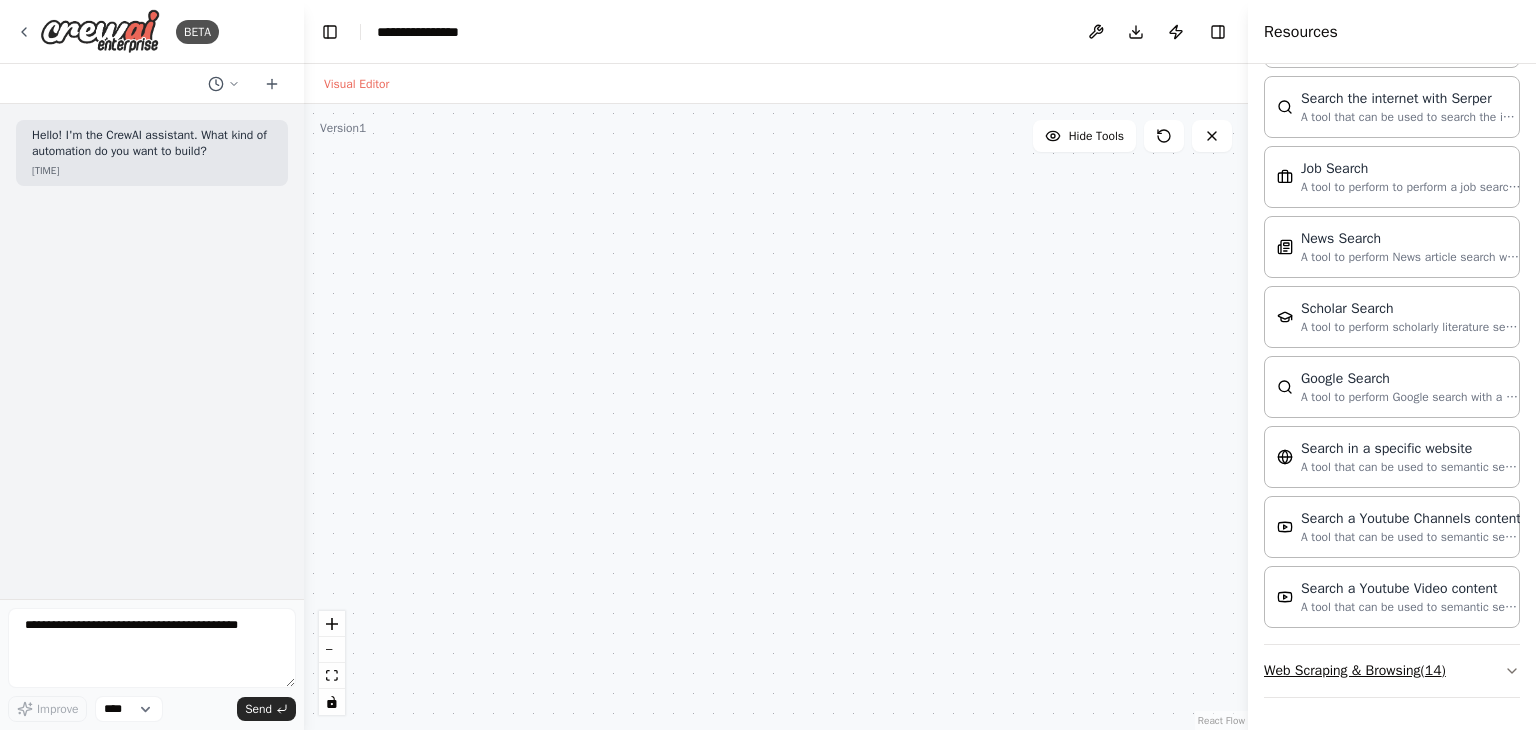 click on "Web Scraping & Browsing  ( 14 )" at bounding box center [1392, 671] 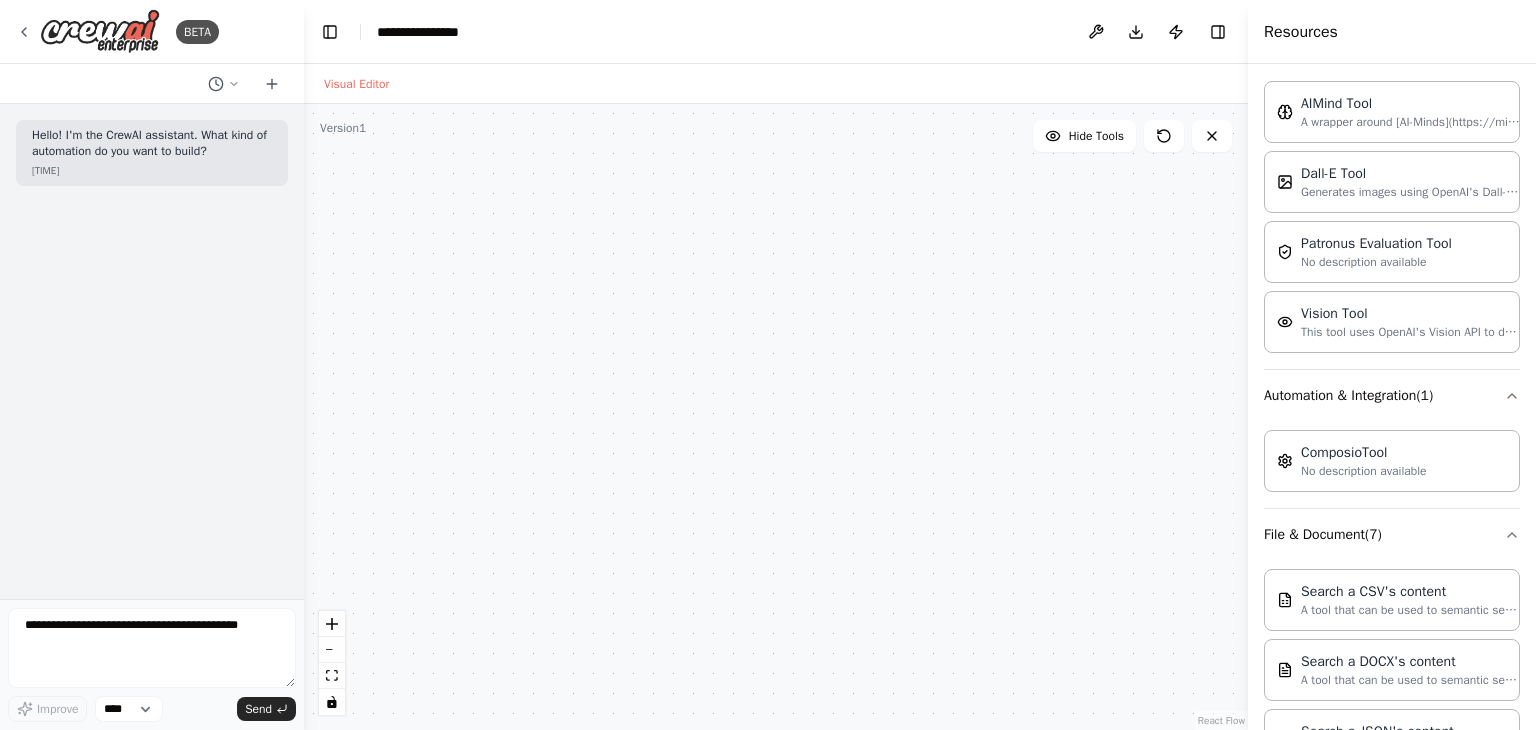 scroll, scrollTop: 0, scrollLeft: 0, axis: both 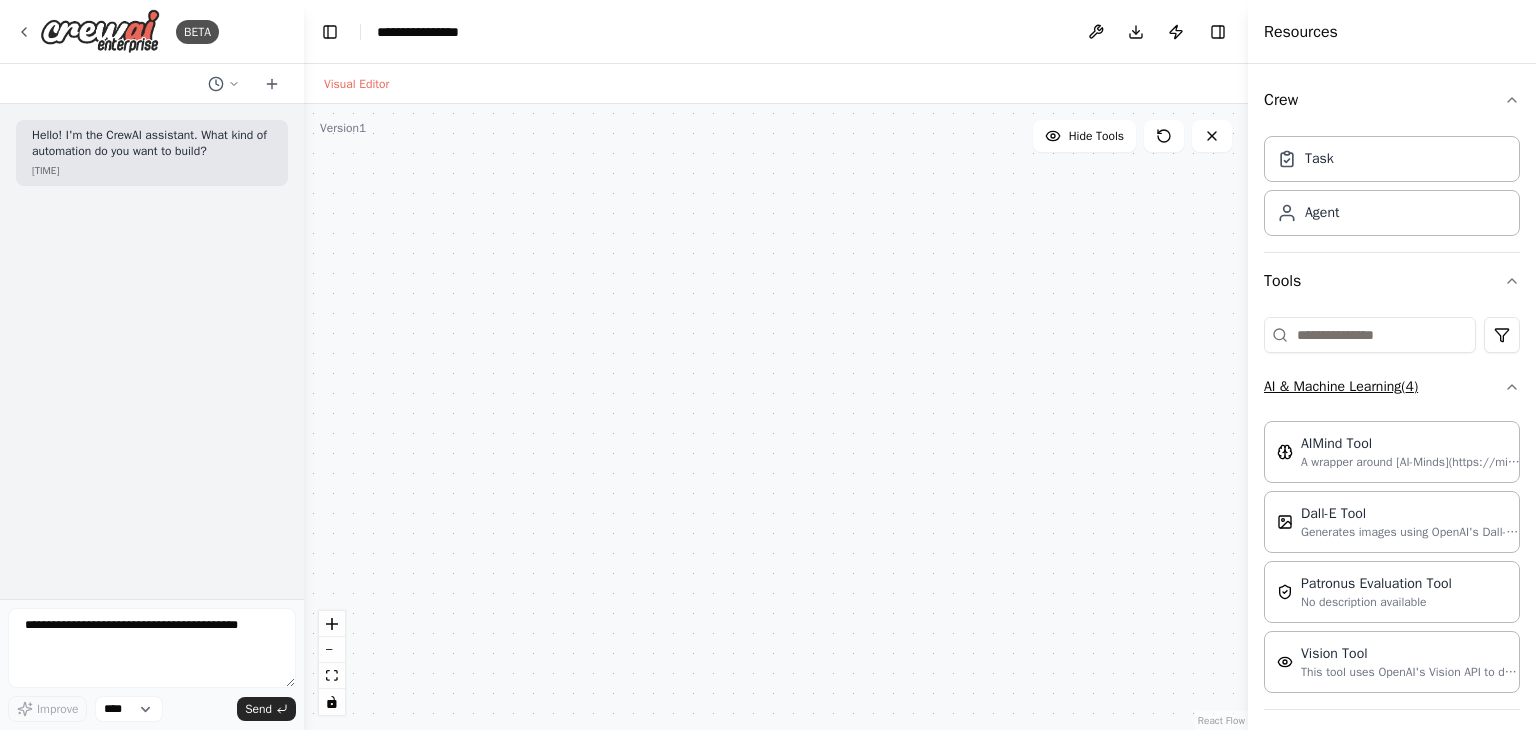 click on "AI & Machine Learning  ( 4 )" at bounding box center (1392, 387) 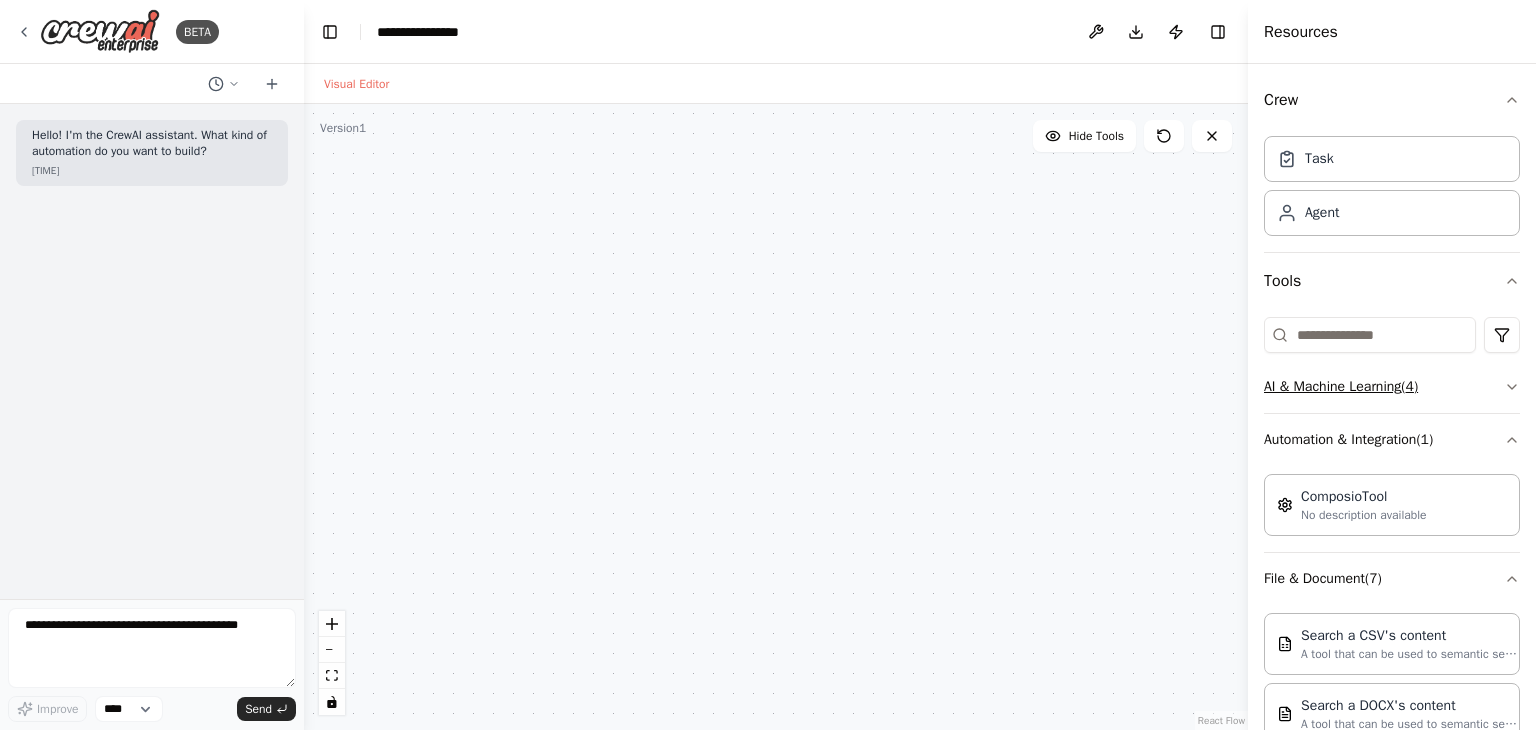 click on "AI & Machine Learning  ( 4 )" at bounding box center (1392, 387) 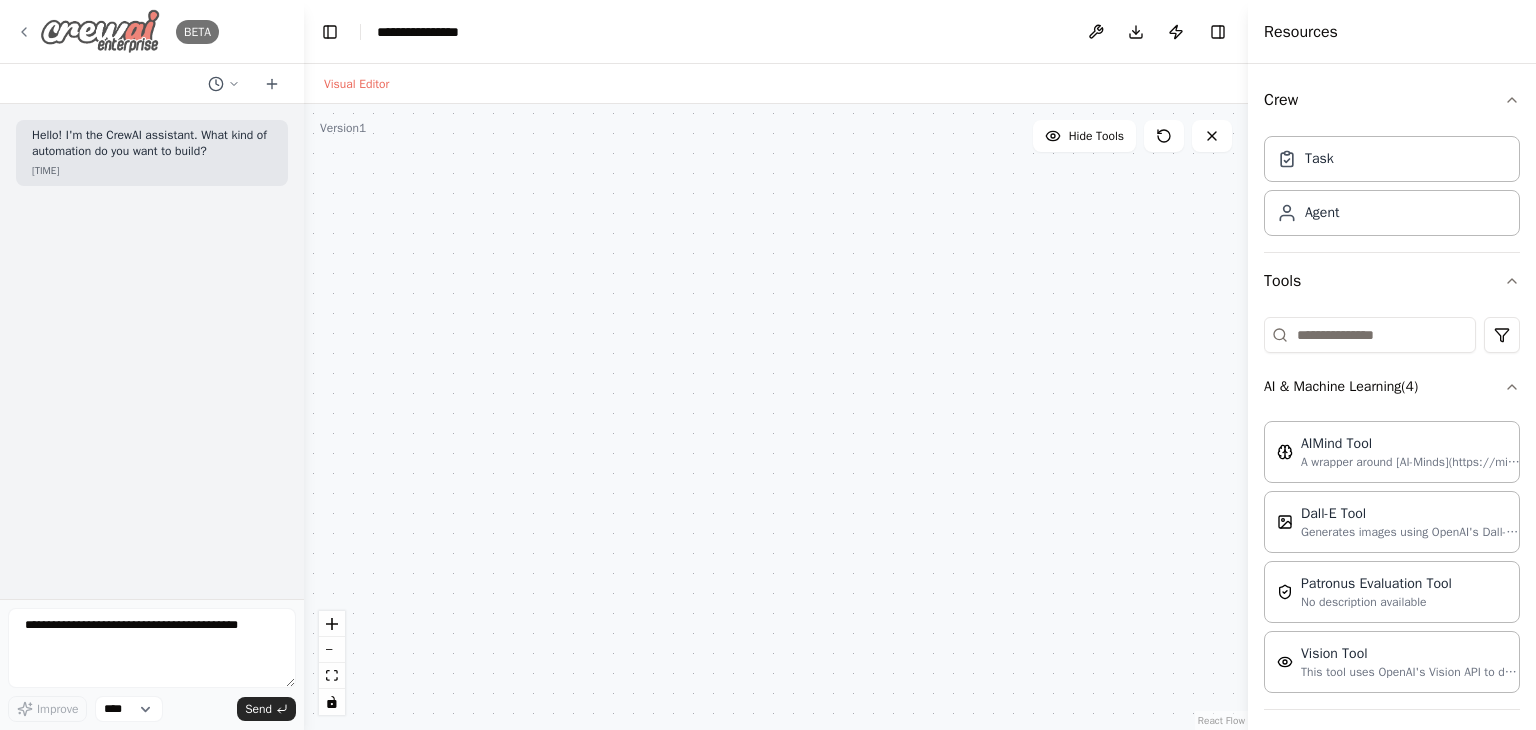 click at bounding box center (100, 31) 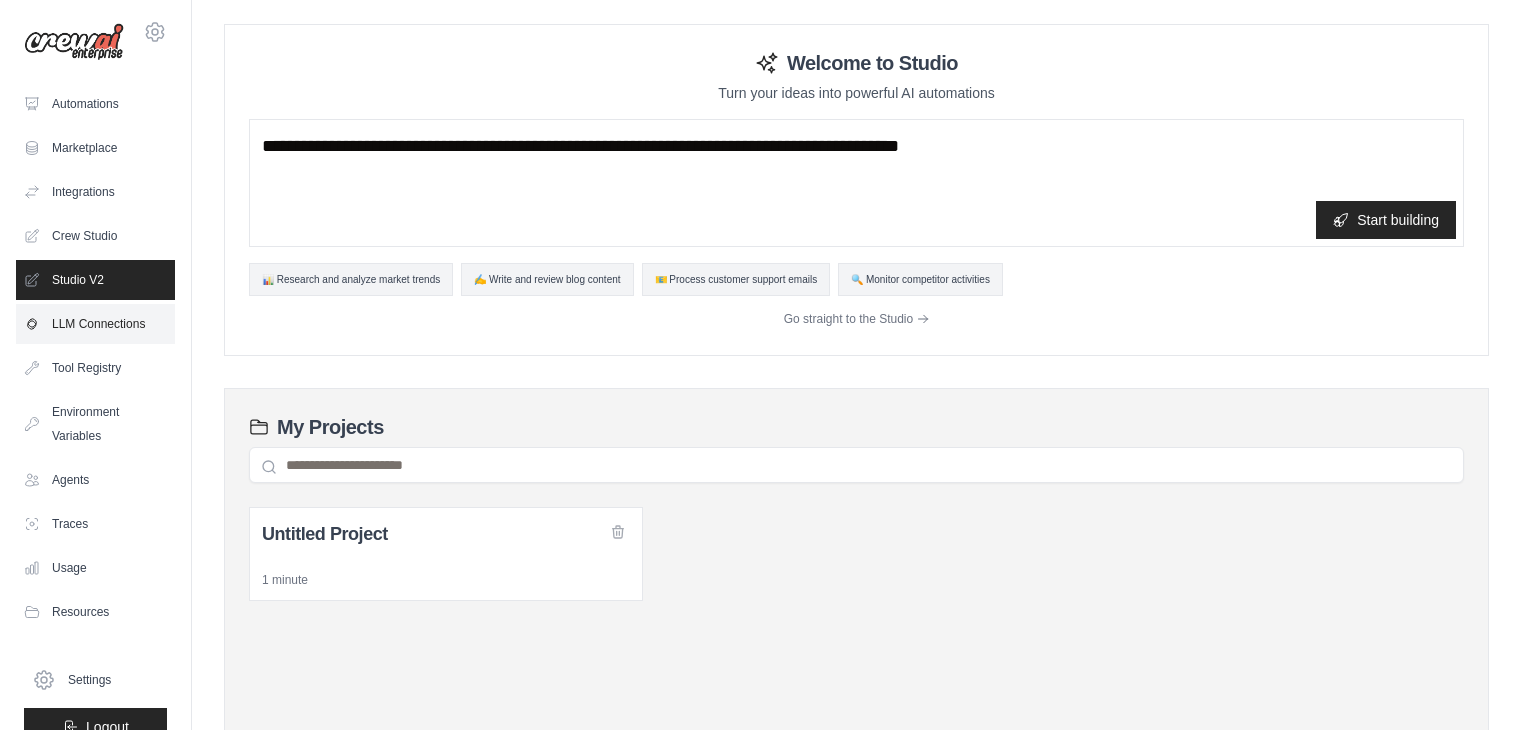 scroll, scrollTop: 0, scrollLeft: 0, axis: both 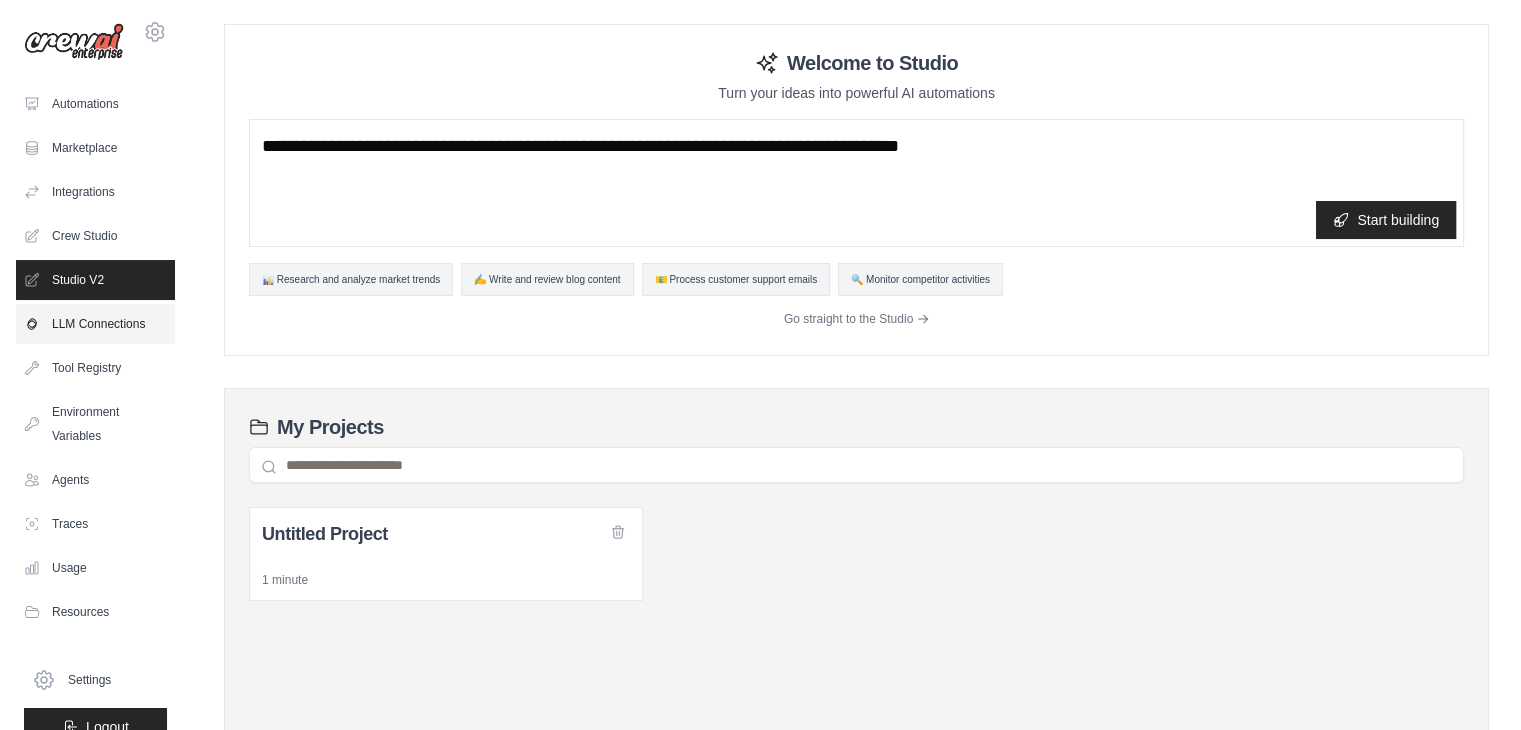 click on "LLM Connections" at bounding box center (95, 324) 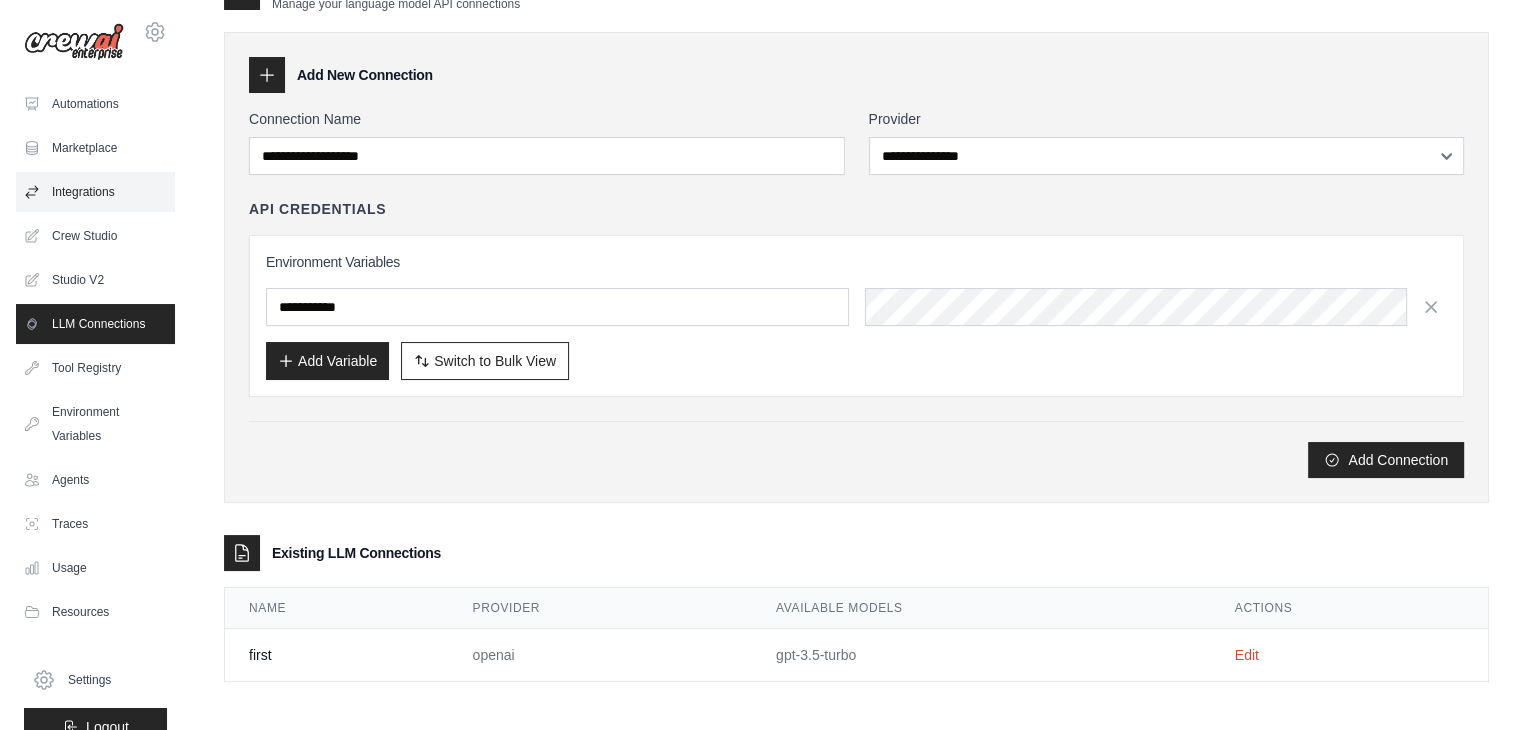 scroll, scrollTop: 48, scrollLeft: 0, axis: vertical 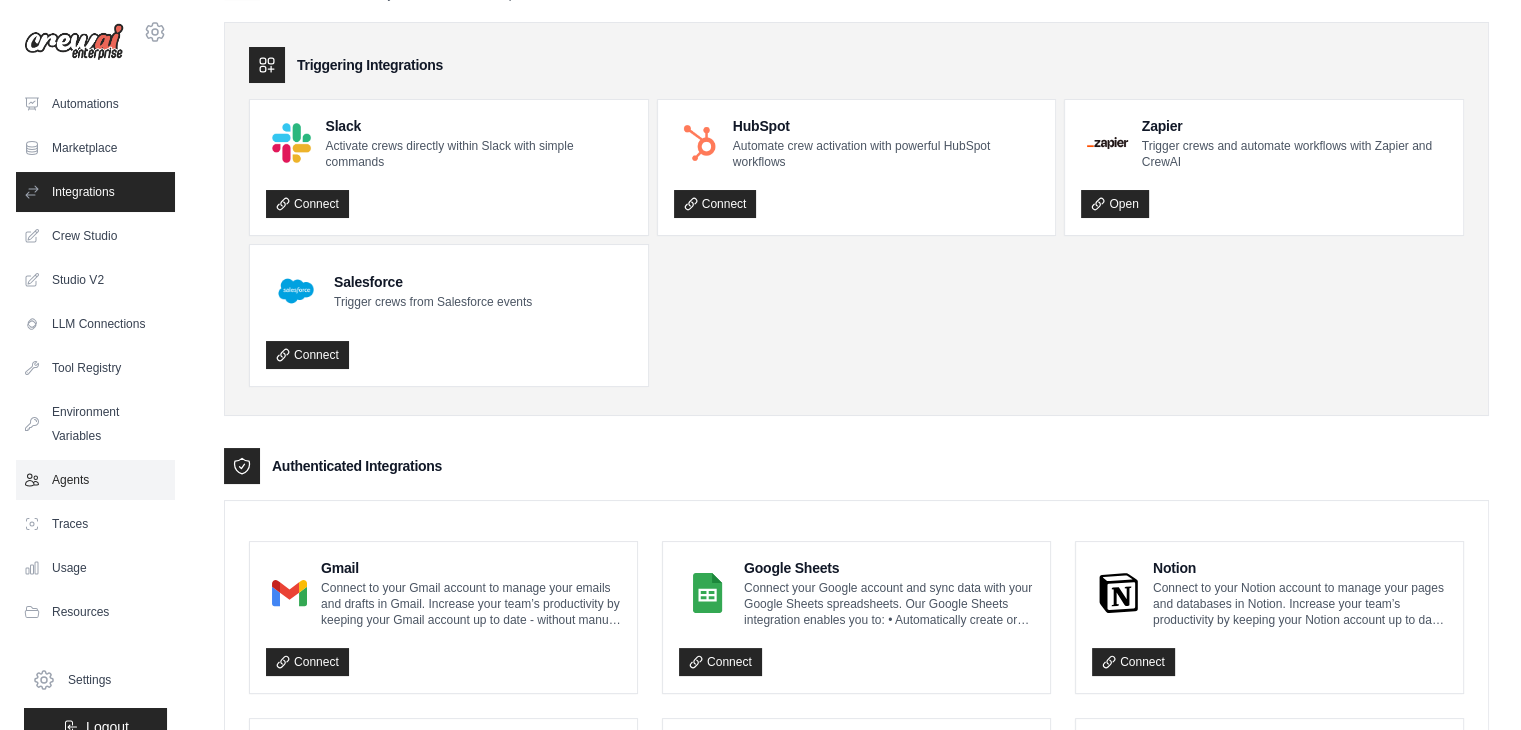 click on "Agents" at bounding box center [95, 480] 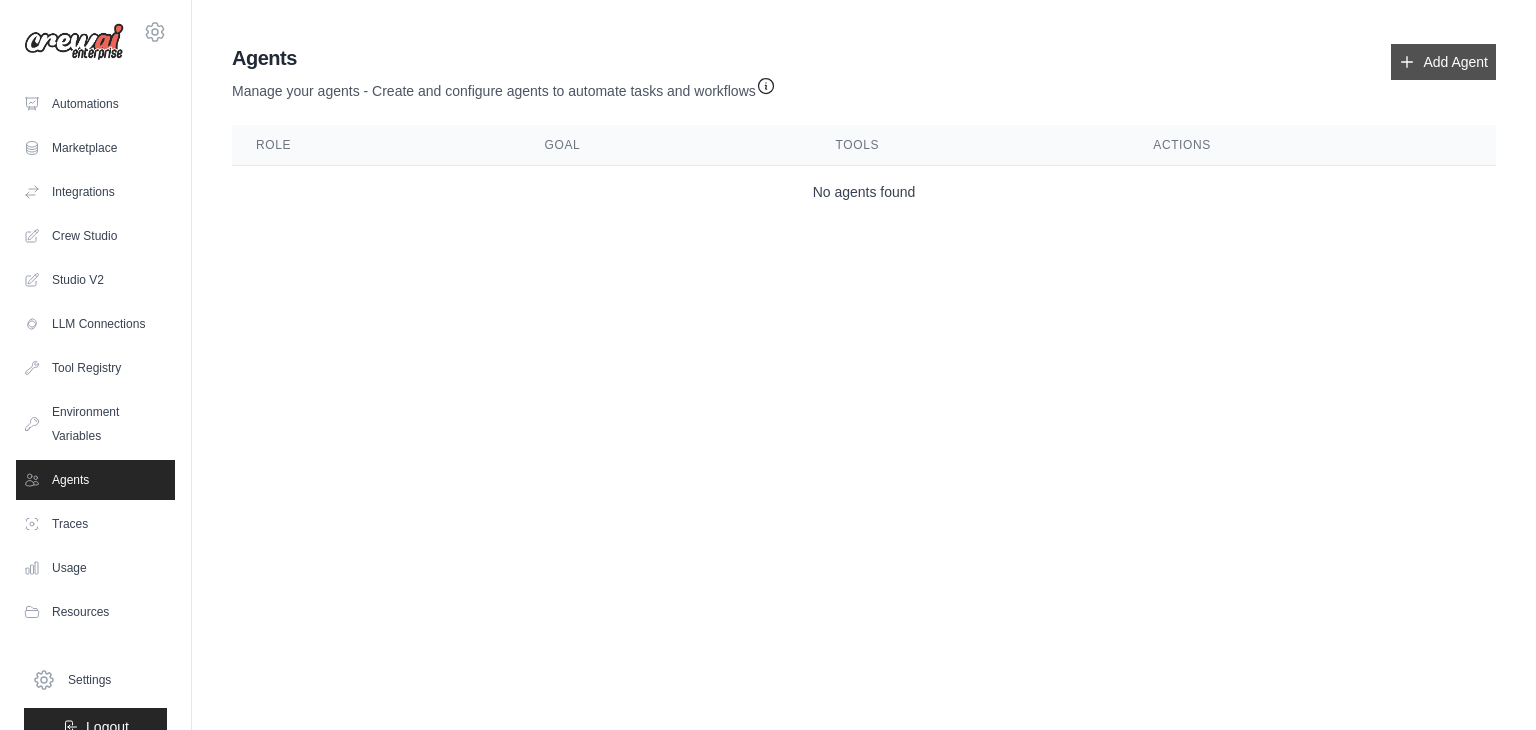 click 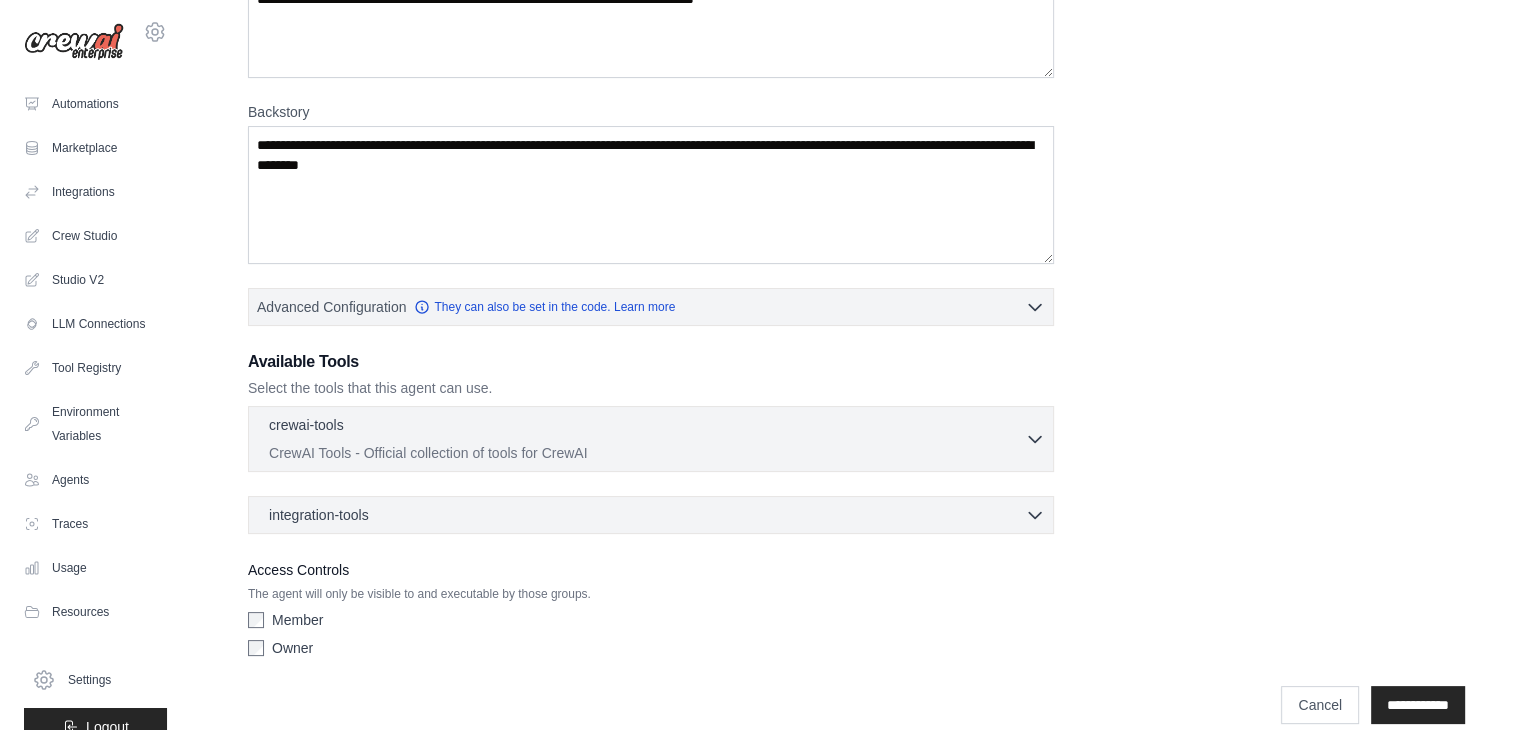 scroll, scrollTop: 250, scrollLeft: 0, axis: vertical 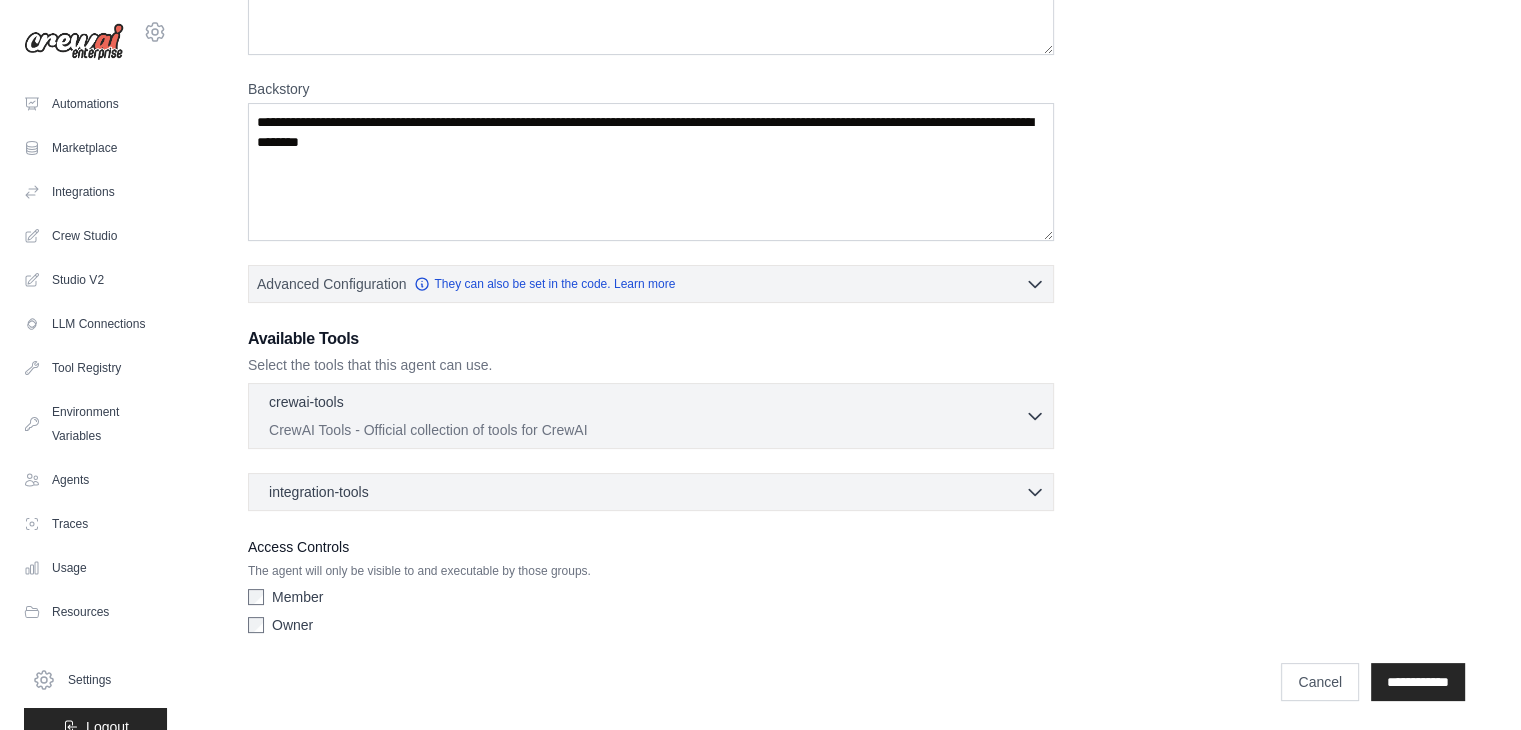 click on "CrewAI Tools - Official collection of tools for CrewAI" at bounding box center (647, 430) 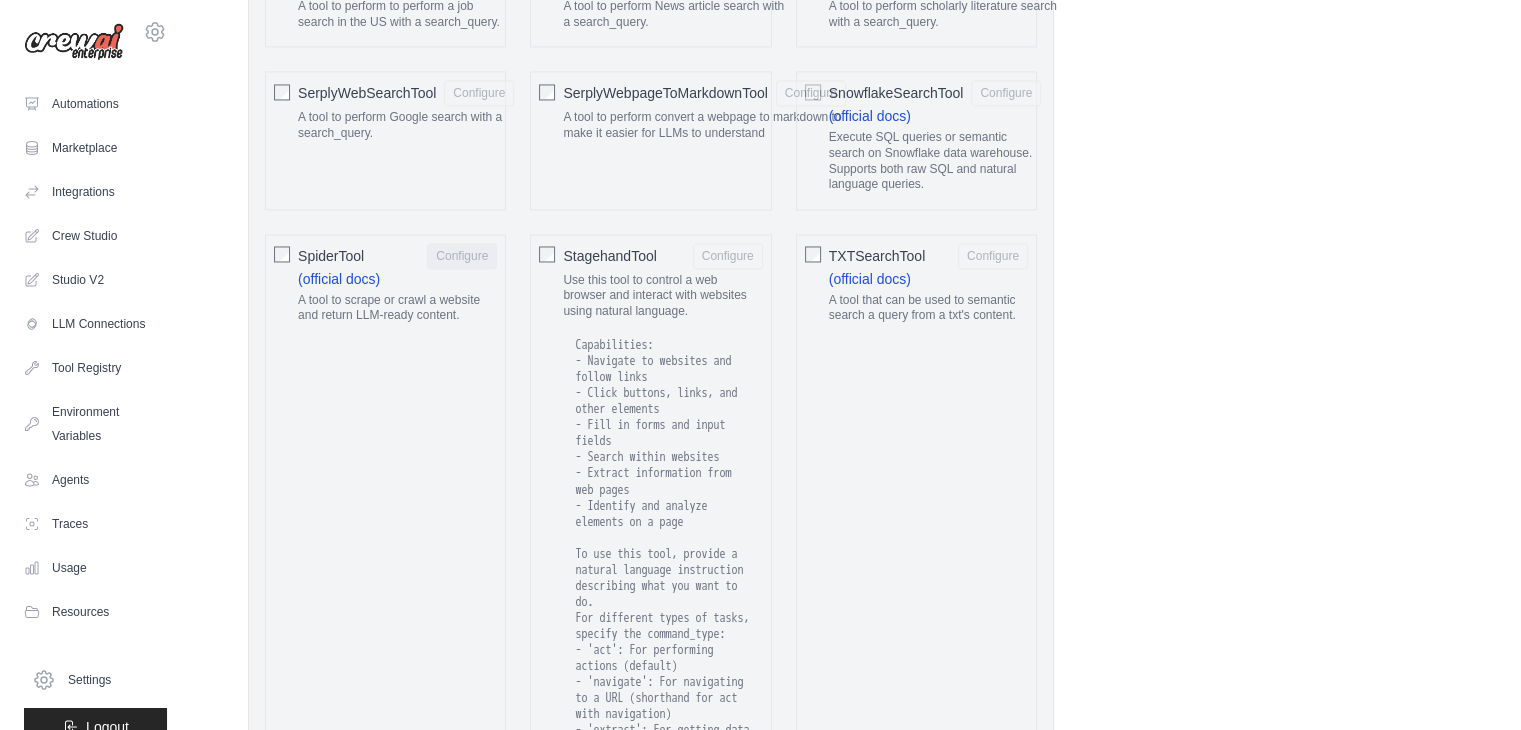 scroll, scrollTop: 3321, scrollLeft: 0, axis: vertical 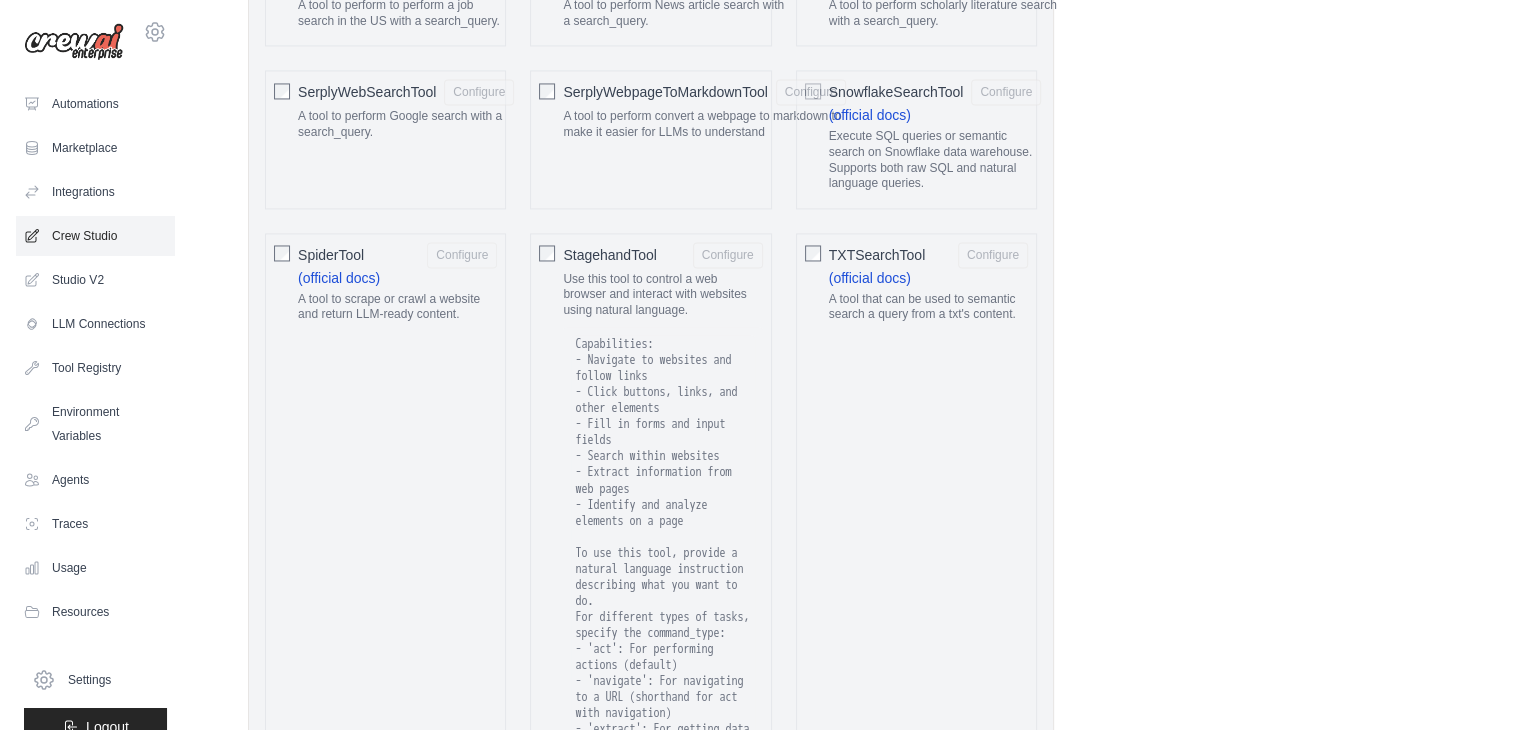 click on "Crew Studio" at bounding box center [95, 236] 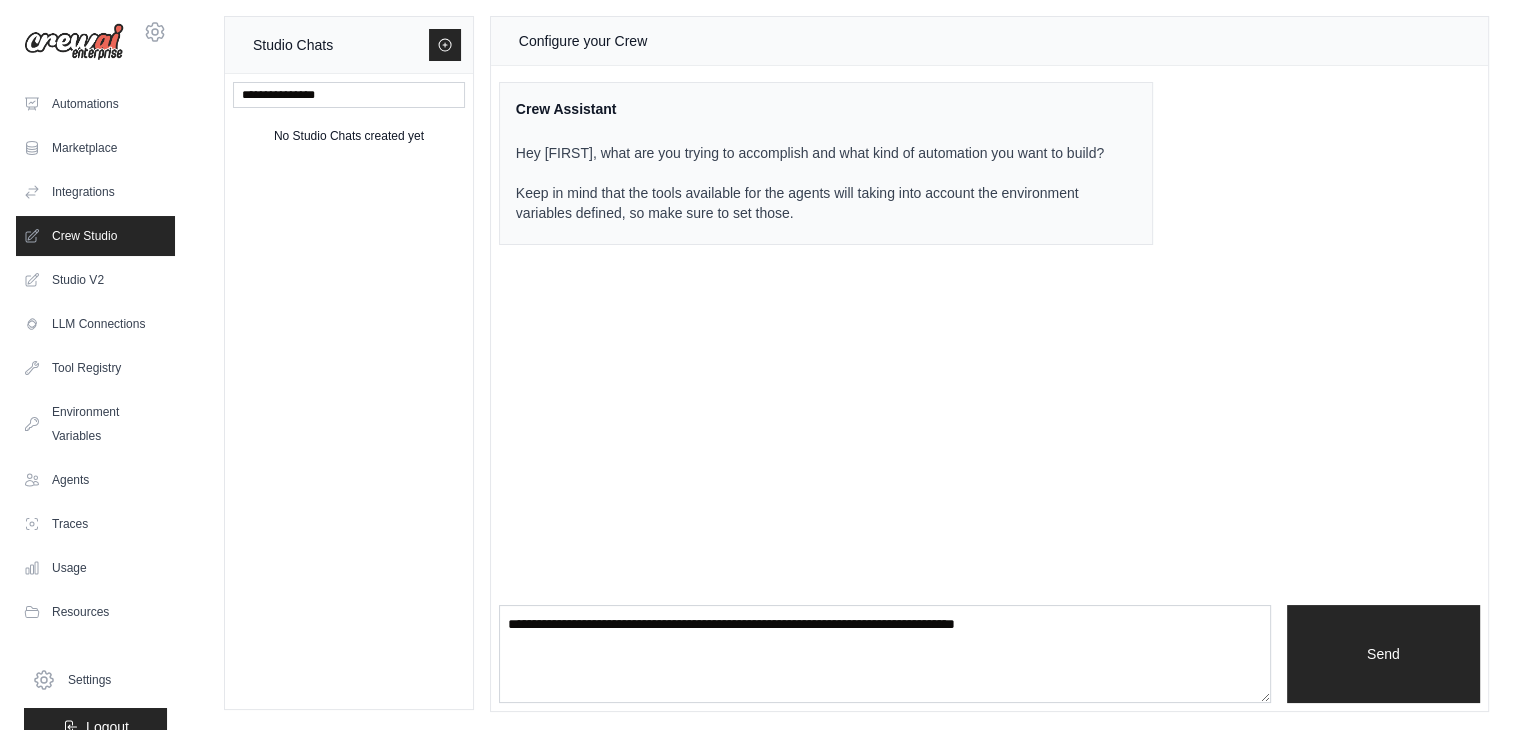 scroll, scrollTop: 0, scrollLeft: 0, axis: both 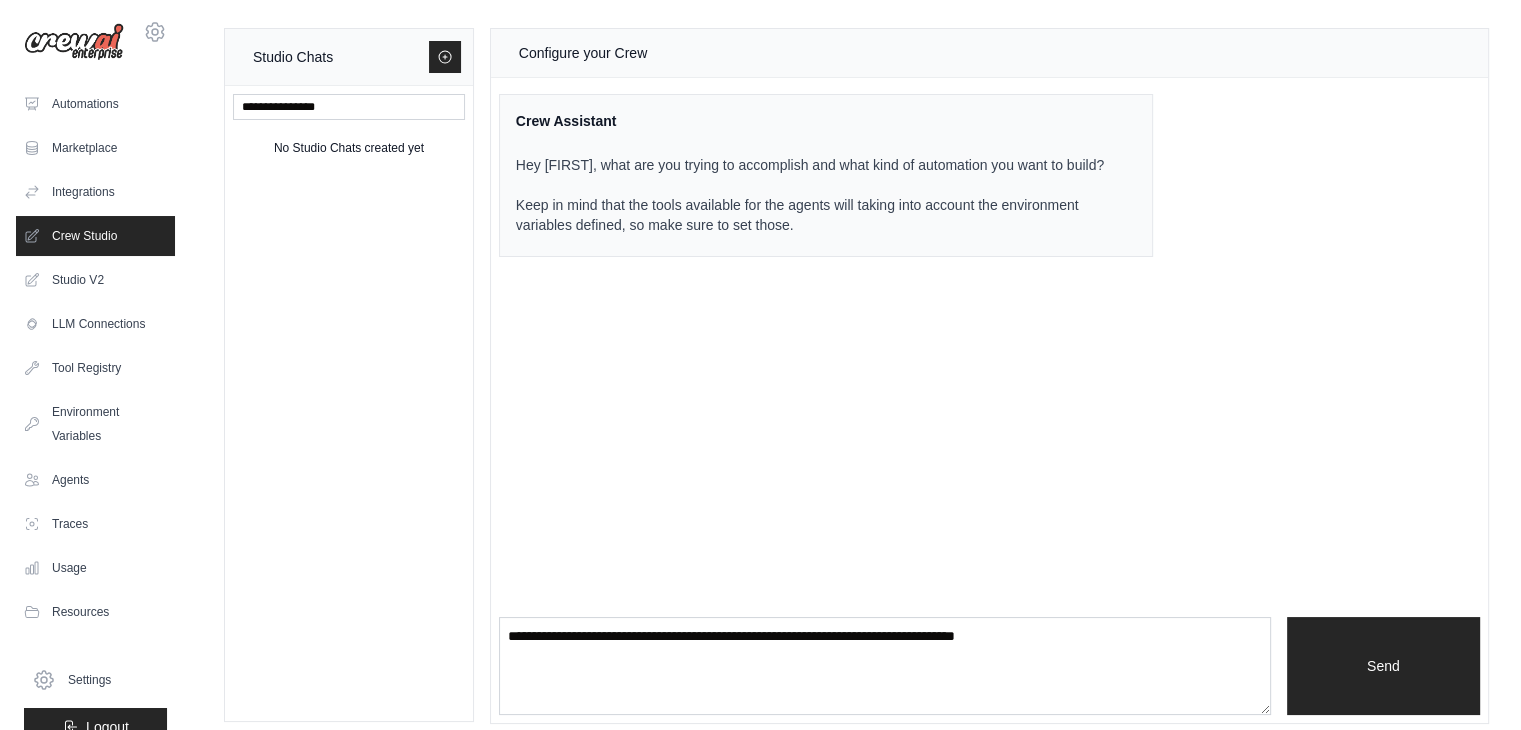 click on "Crew Studio" at bounding box center [95, 236] 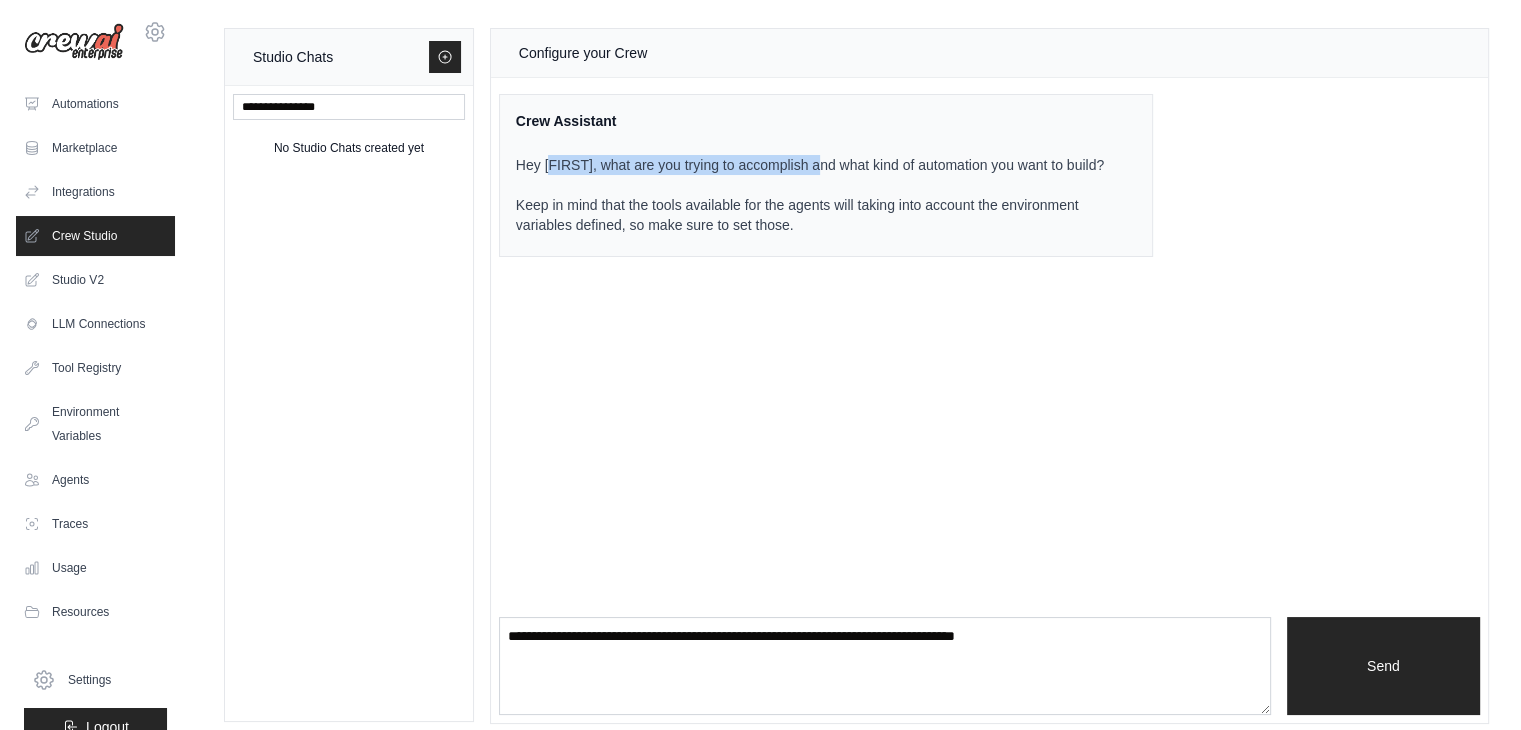 drag, startPoint x: 554, startPoint y: 163, endPoint x: 848, endPoint y: 171, distance: 294.10883 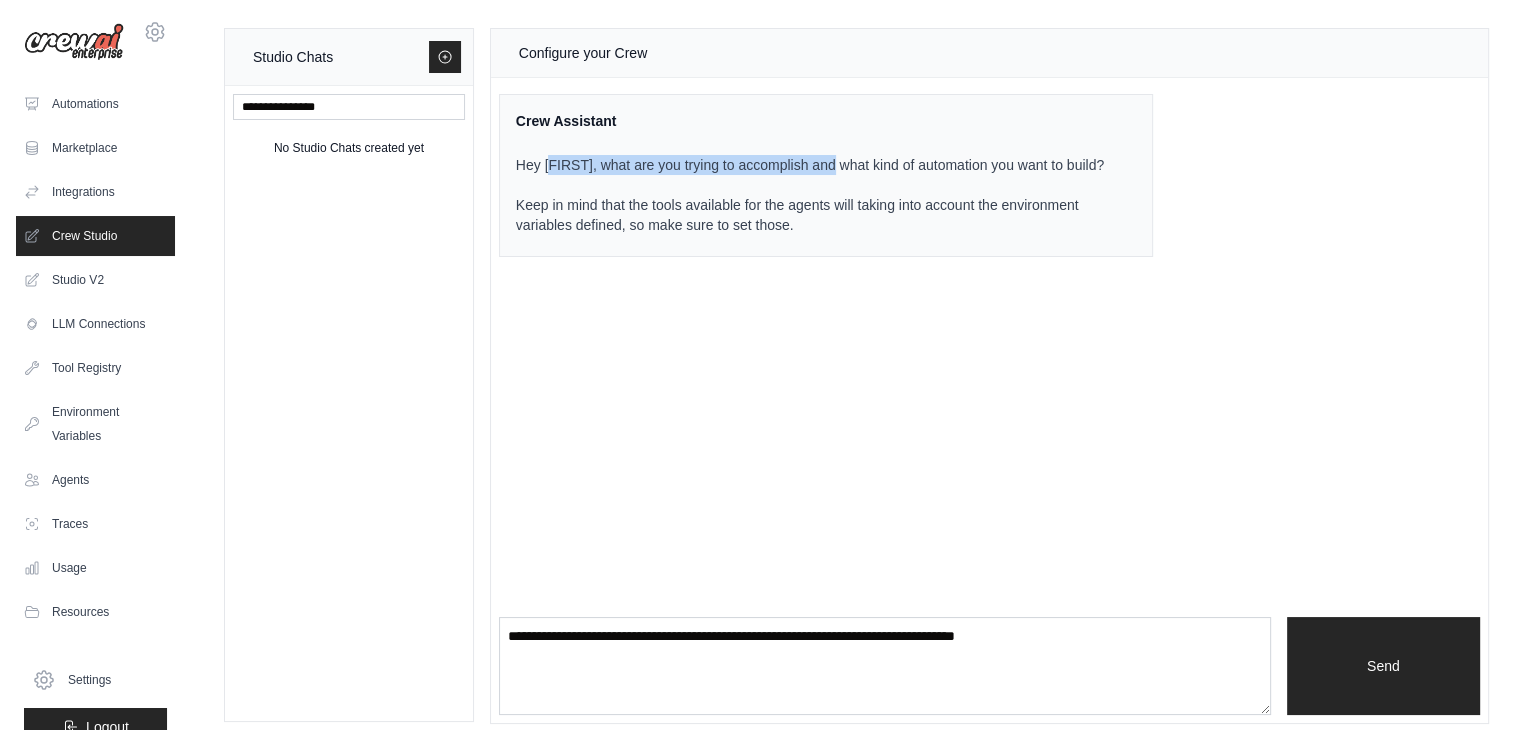 click 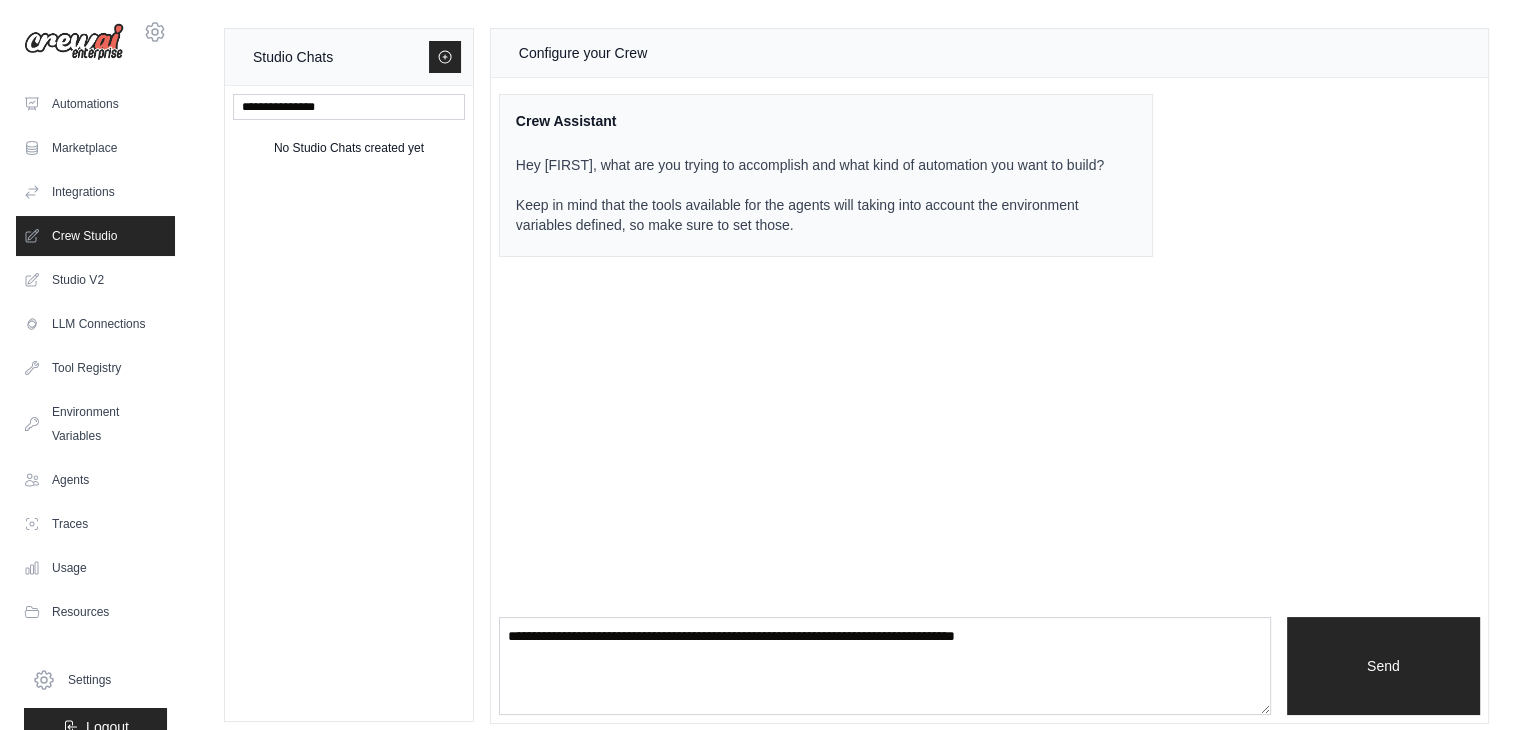 click on "Crew Assistant" at bounding box center [814, 121] 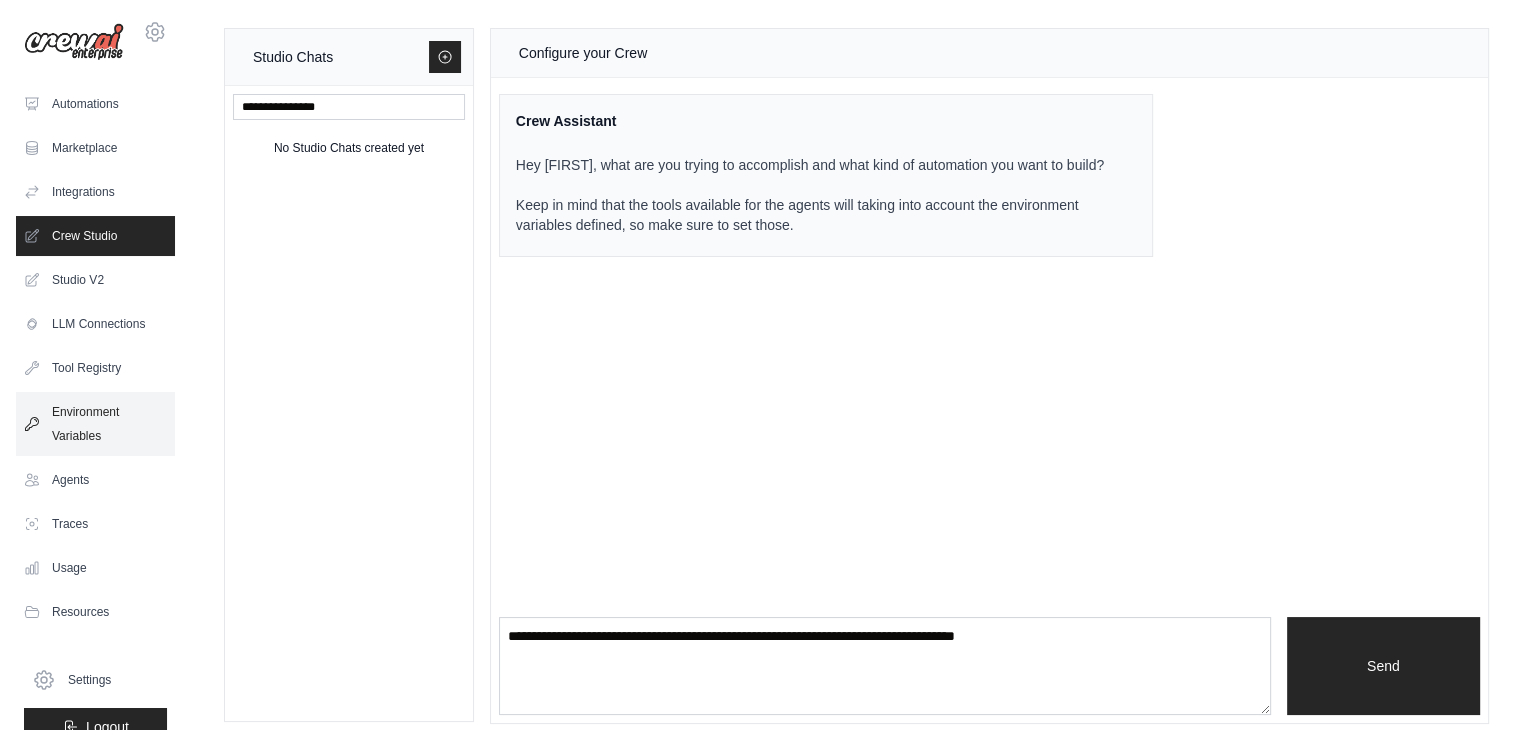 click on "Environment Variables" at bounding box center (95, 424) 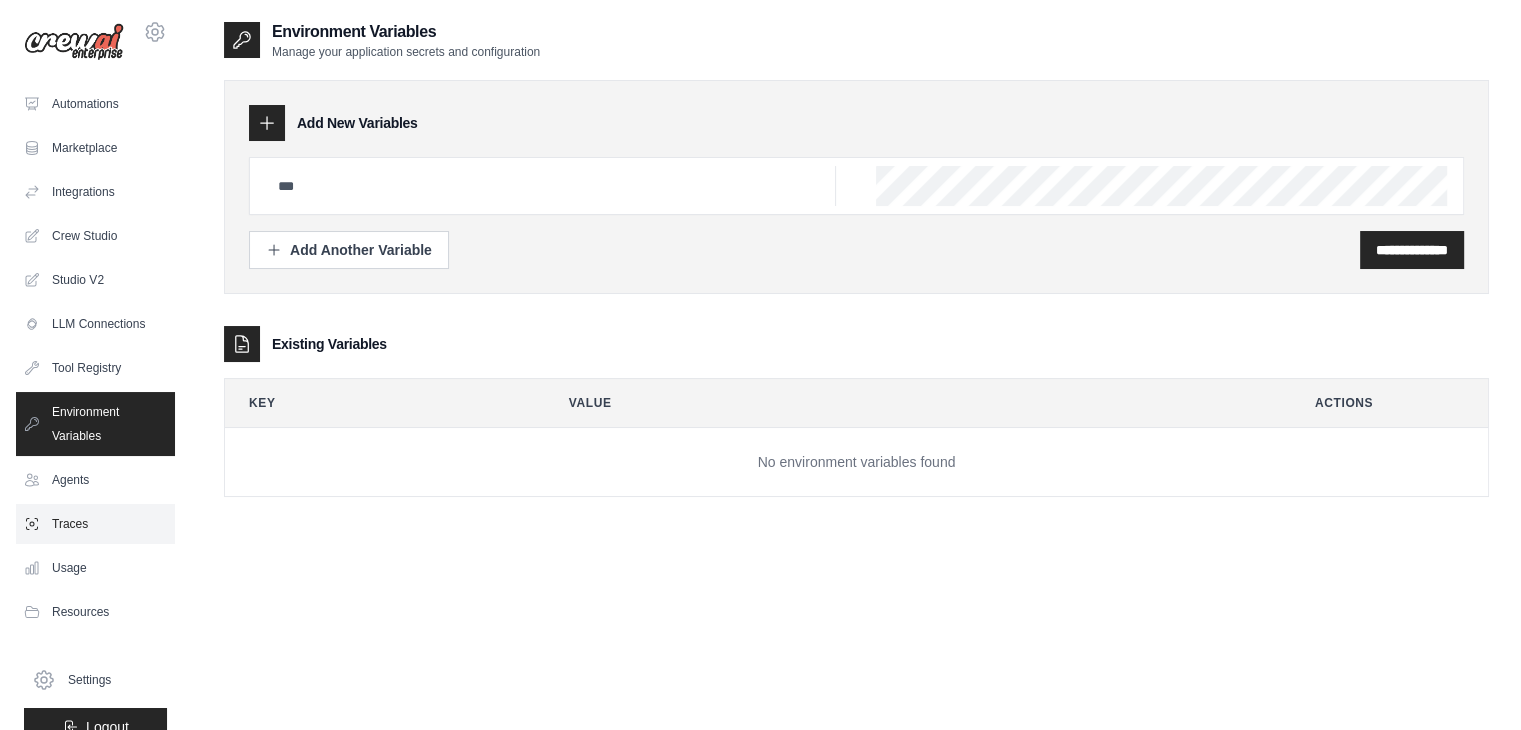 click on "Traces" at bounding box center (95, 524) 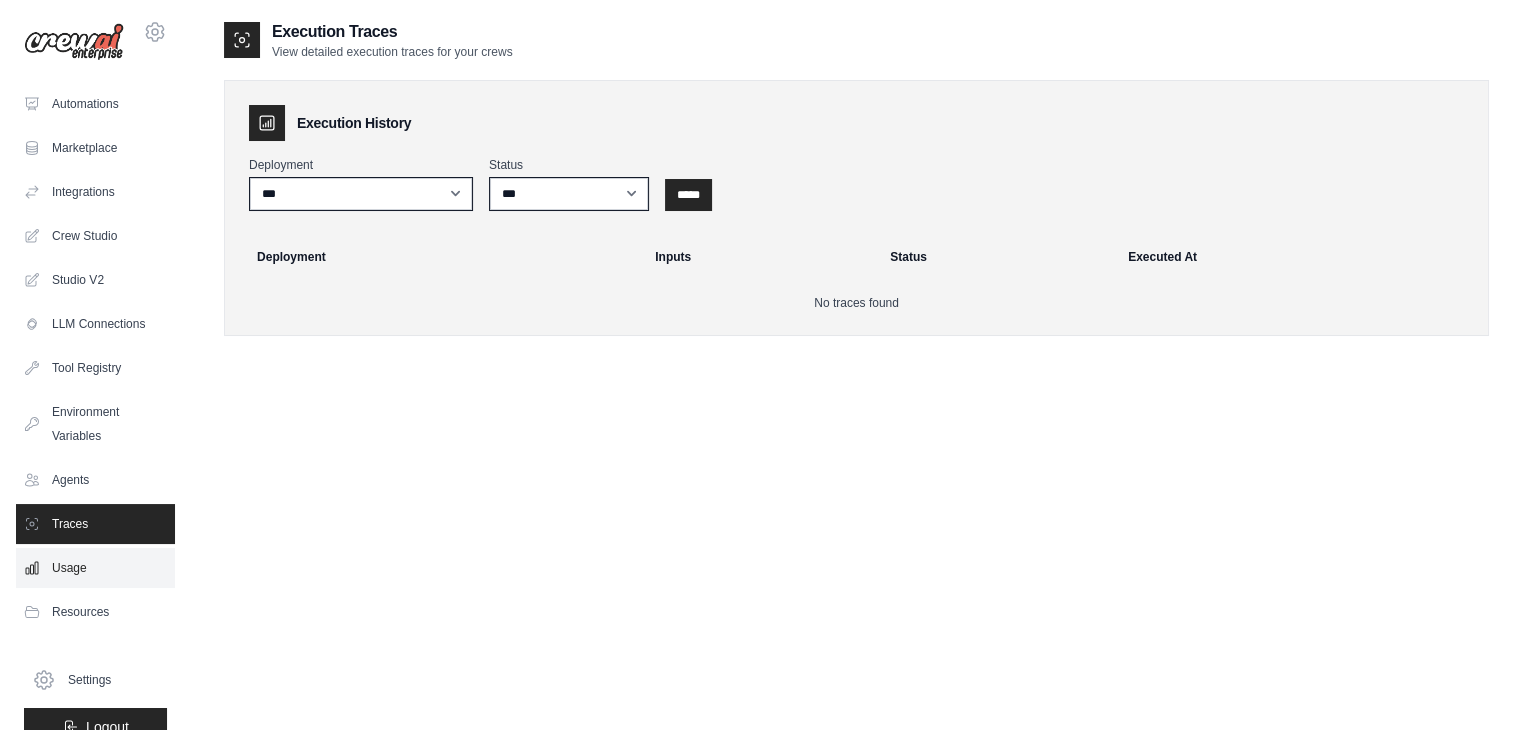 click on "Usage" at bounding box center (95, 568) 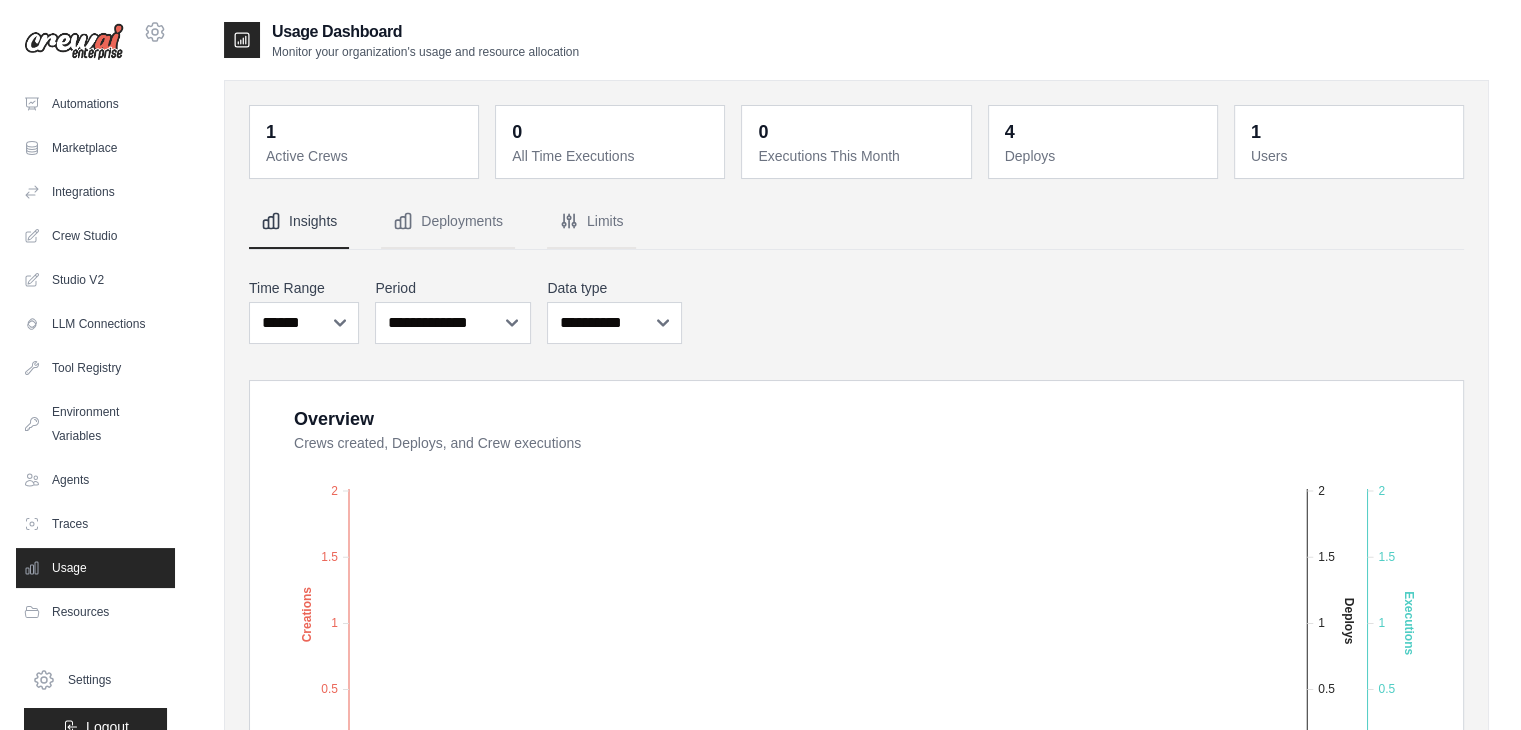 scroll, scrollTop: 32, scrollLeft: 0, axis: vertical 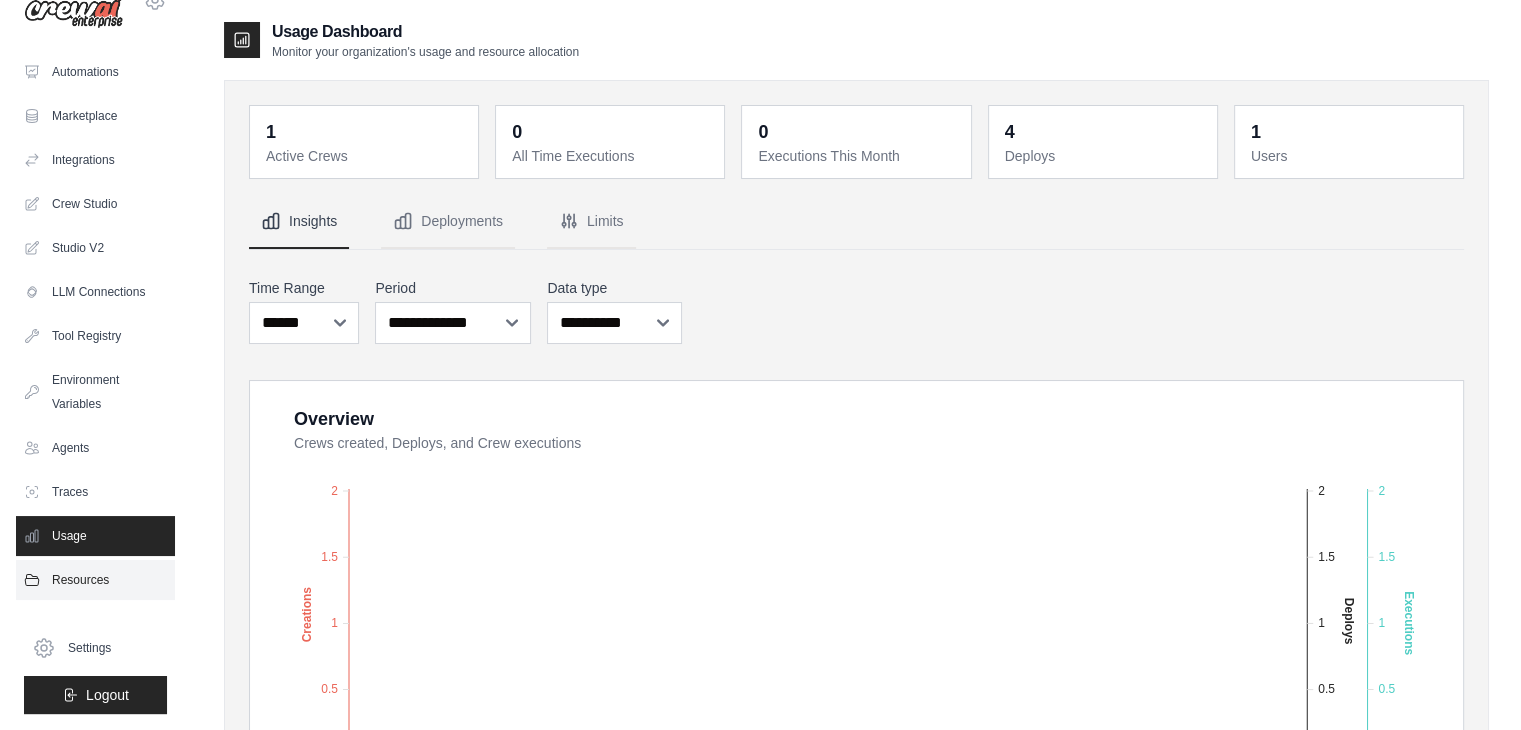 click on "Resources" at bounding box center (95, 580) 